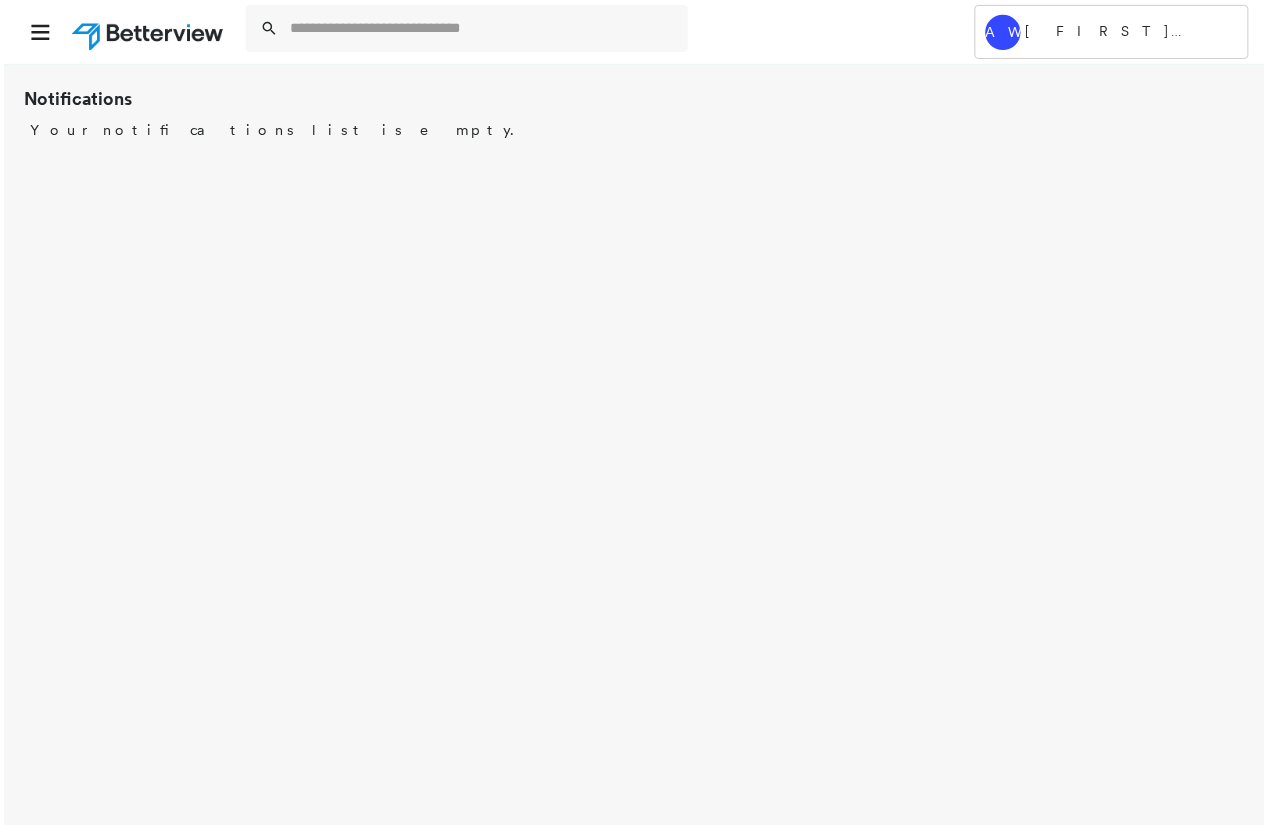 scroll, scrollTop: 0, scrollLeft: 0, axis: both 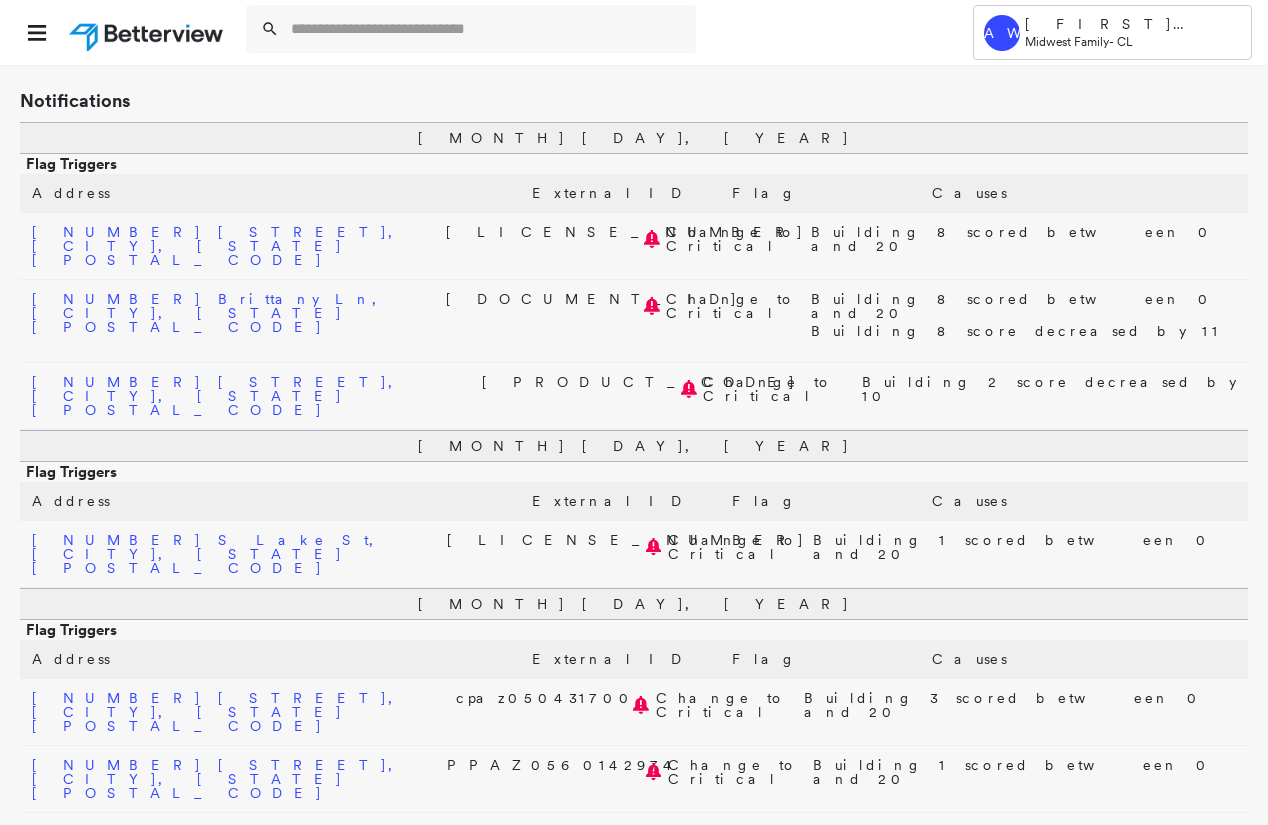 click on "[NUMBER] [STREET], [CITY], [STATE] [POSTAL_CODE]" at bounding box center [221, 712] 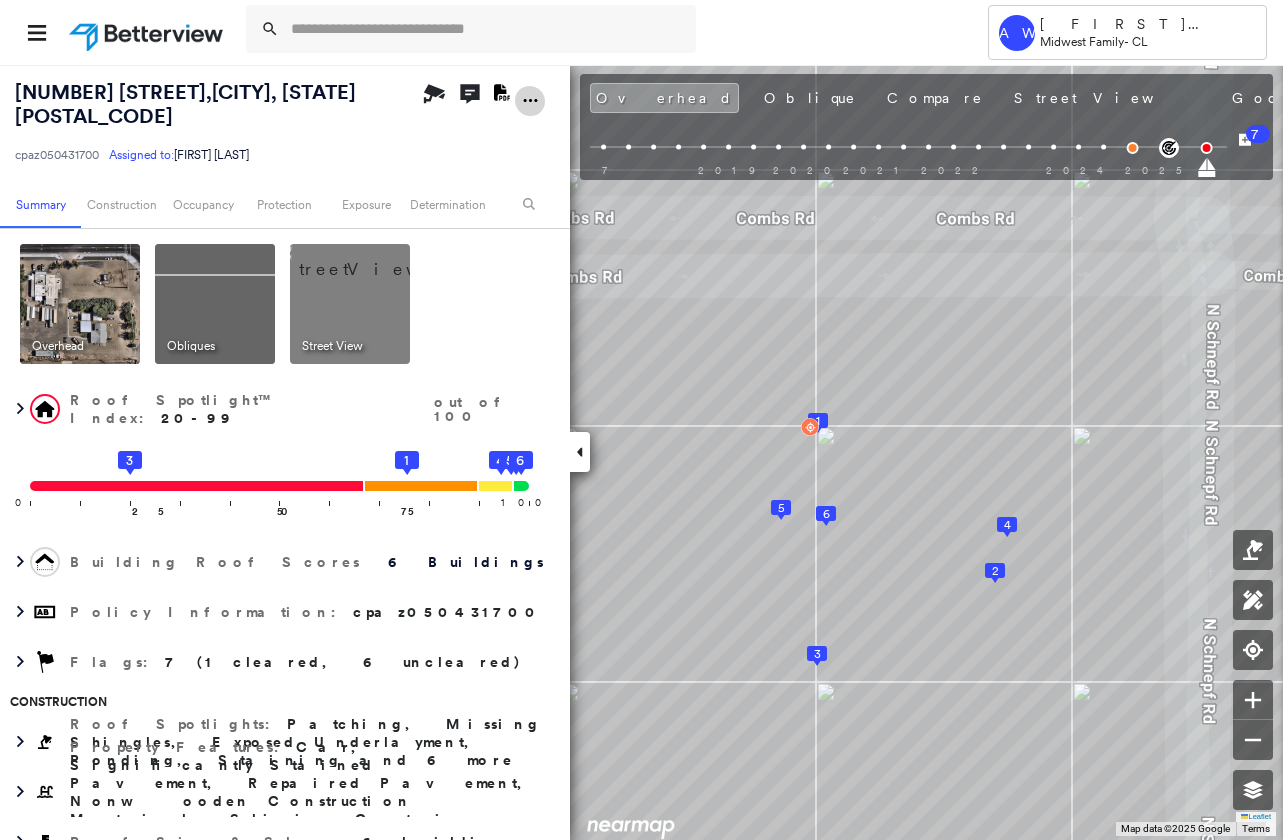 click at bounding box center (530, 100) 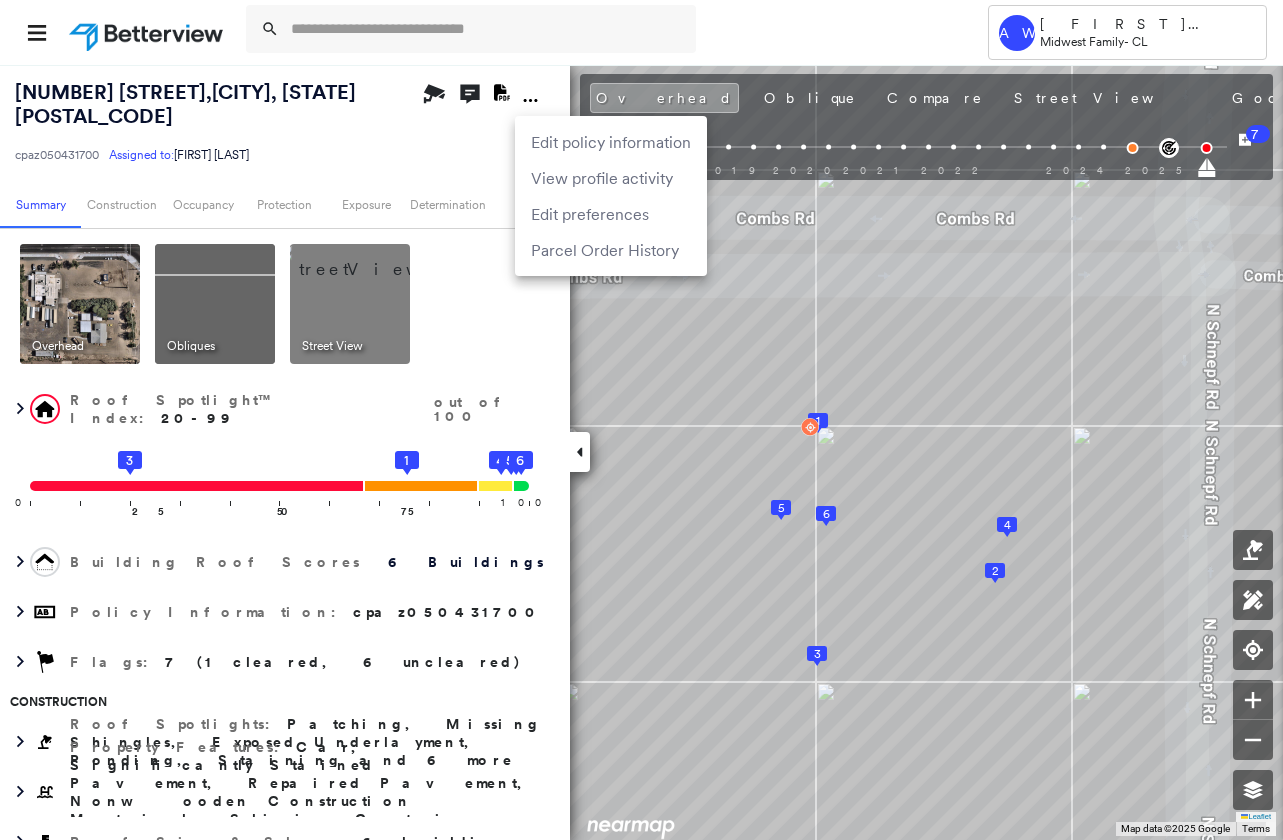 click on "Edit policy information" at bounding box center (611, 142) 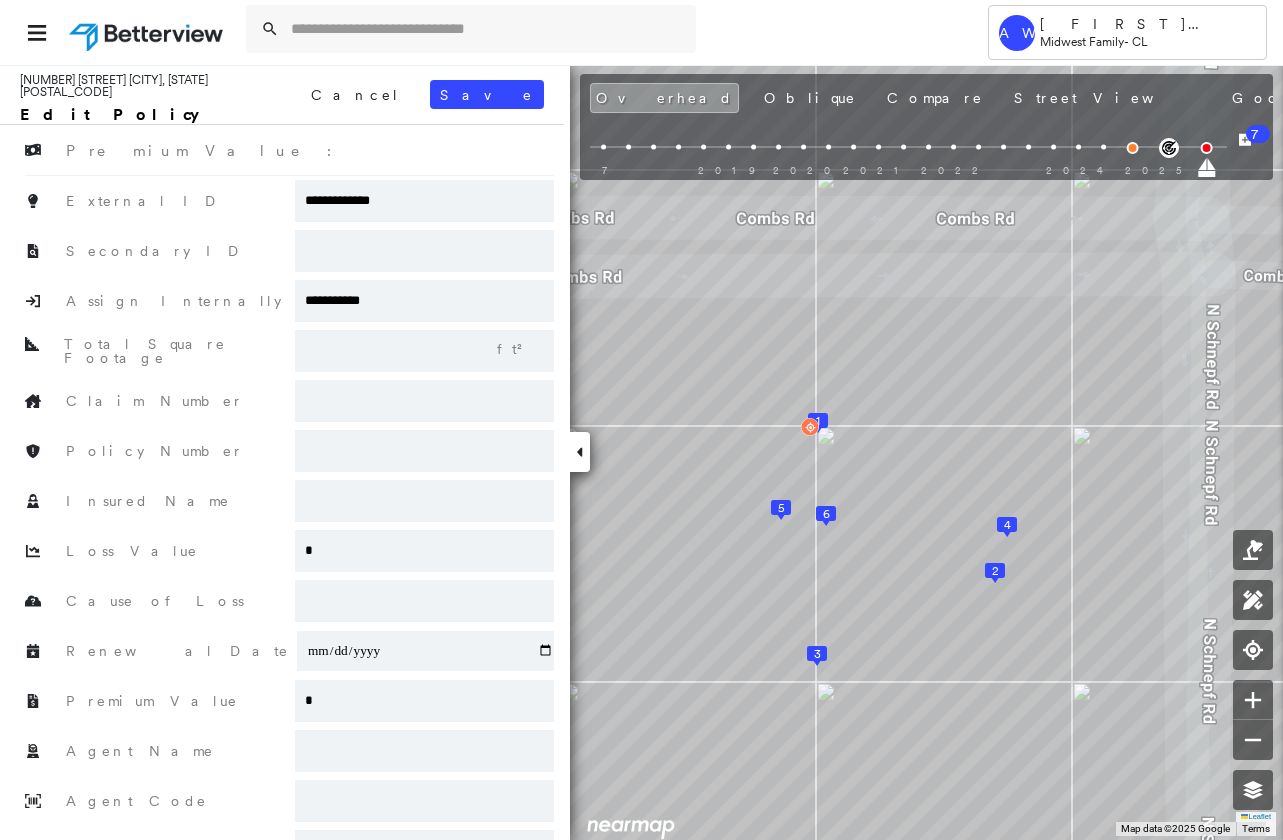 drag, startPoint x: 432, startPoint y: 205, endPoint x: 211, endPoint y: 211, distance: 221.08144 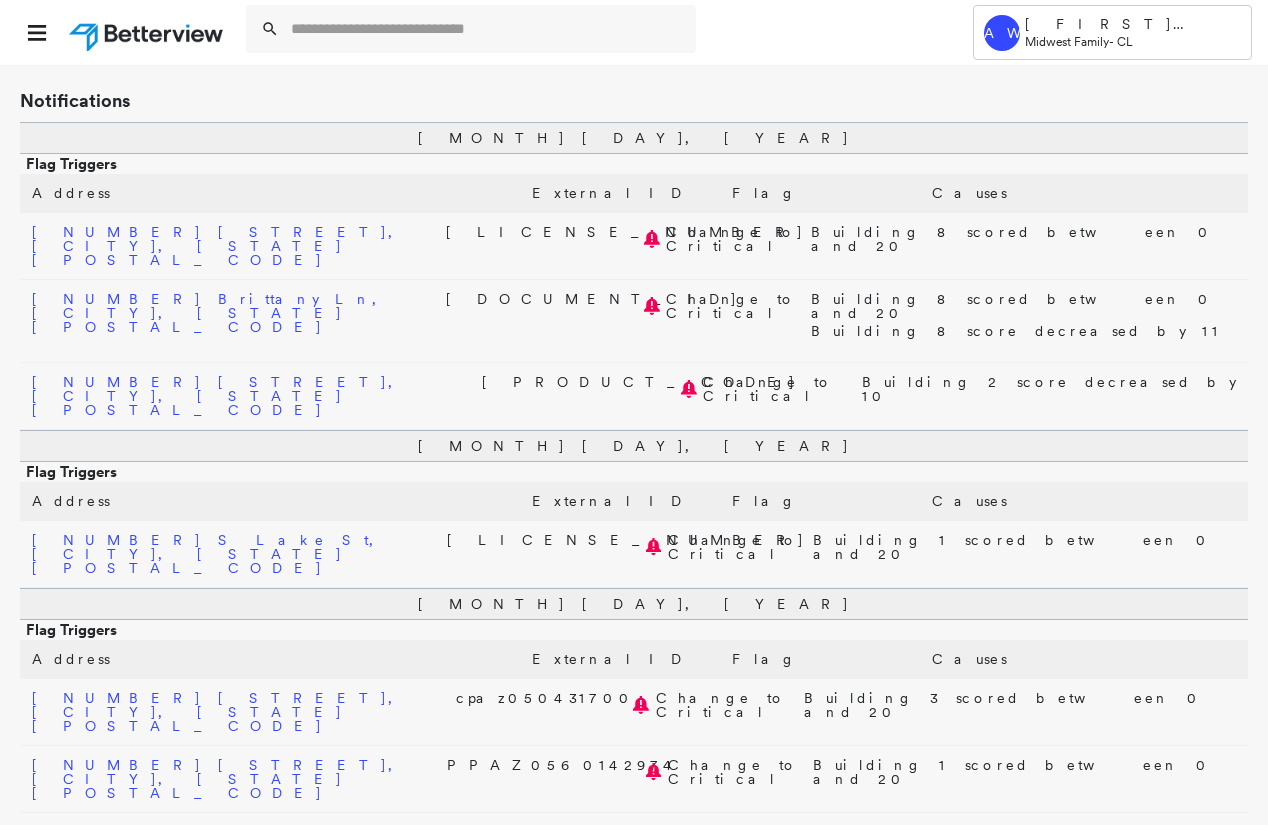 scroll, scrollTop: 200, scrollLeft: 0, axis: vertical 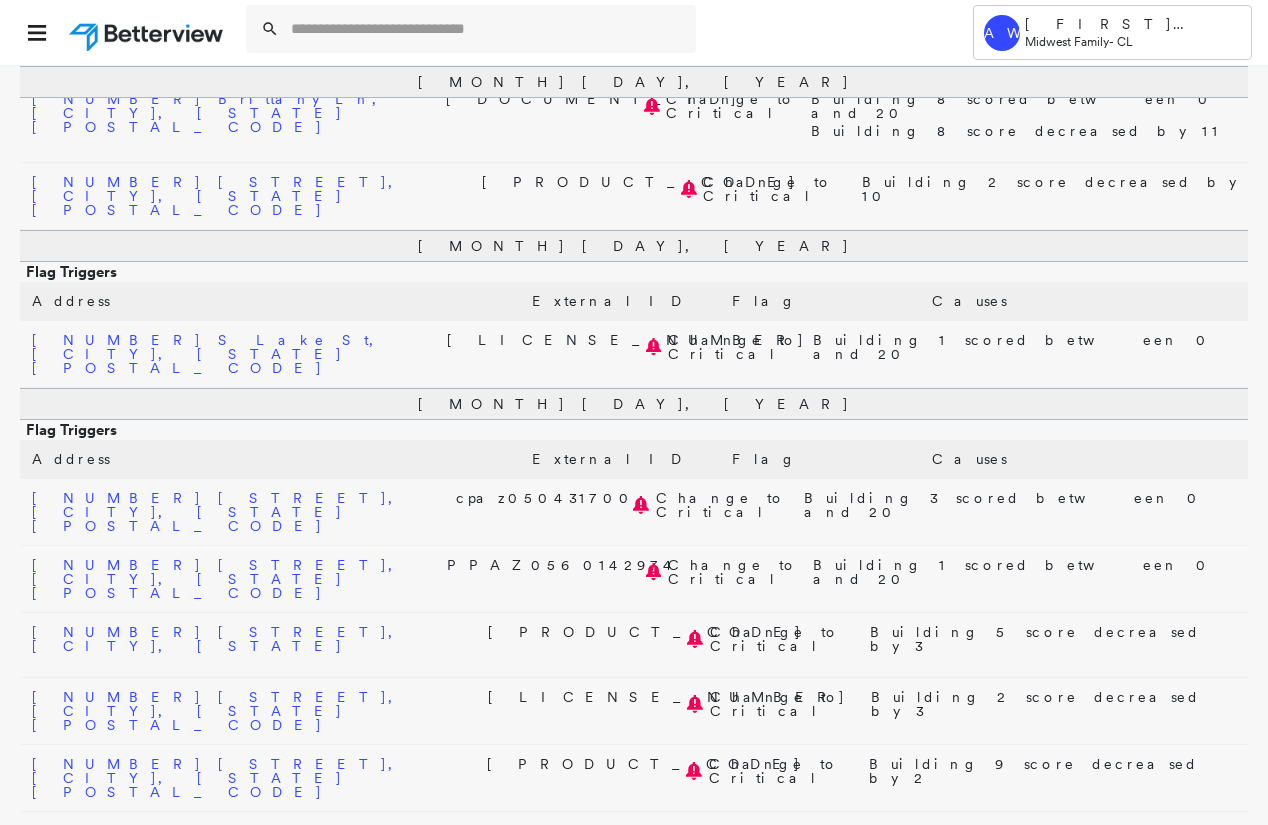 click on "[NUMBER] [STREET], [CITY], [STATE] [POSTAL_CODE]" at bounding box center (221, 579) 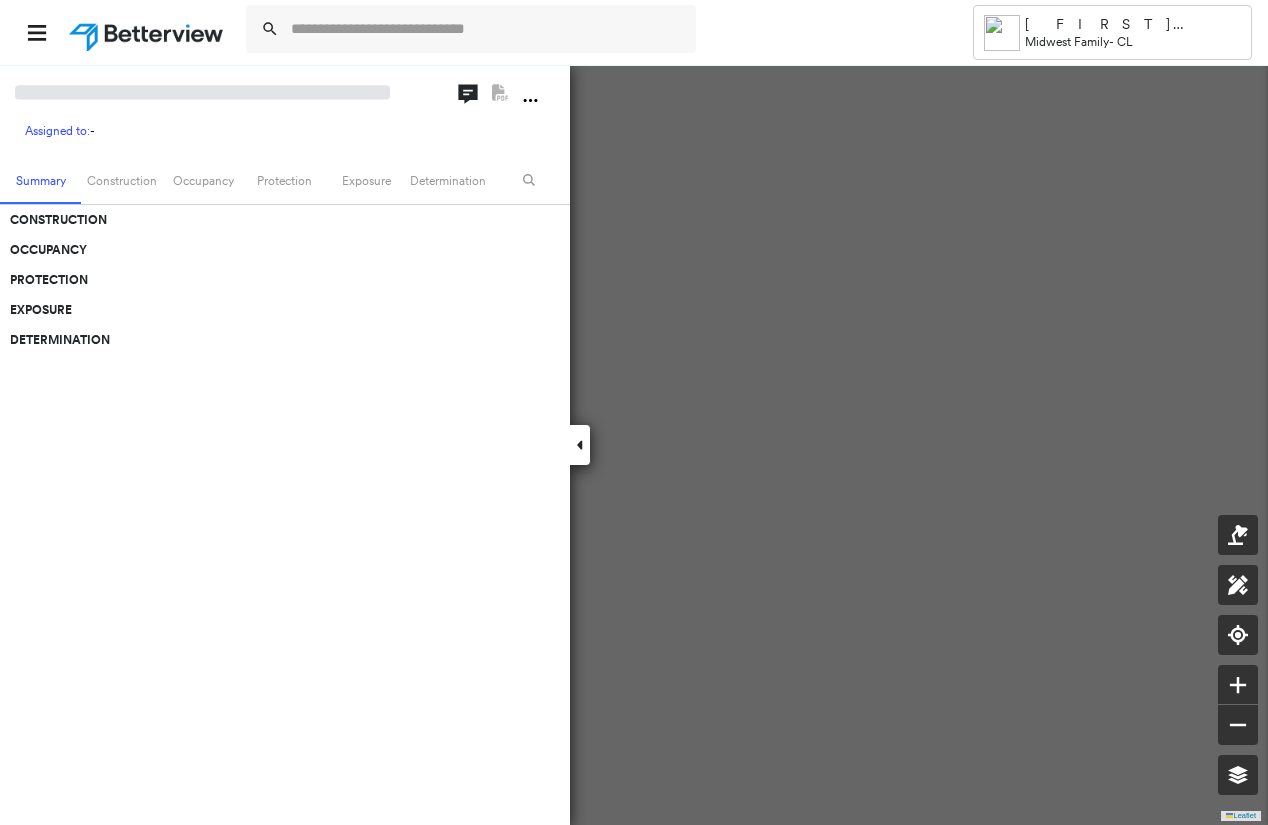 scroll, scrollTop: 0, scrollLeft: 0, axis: both 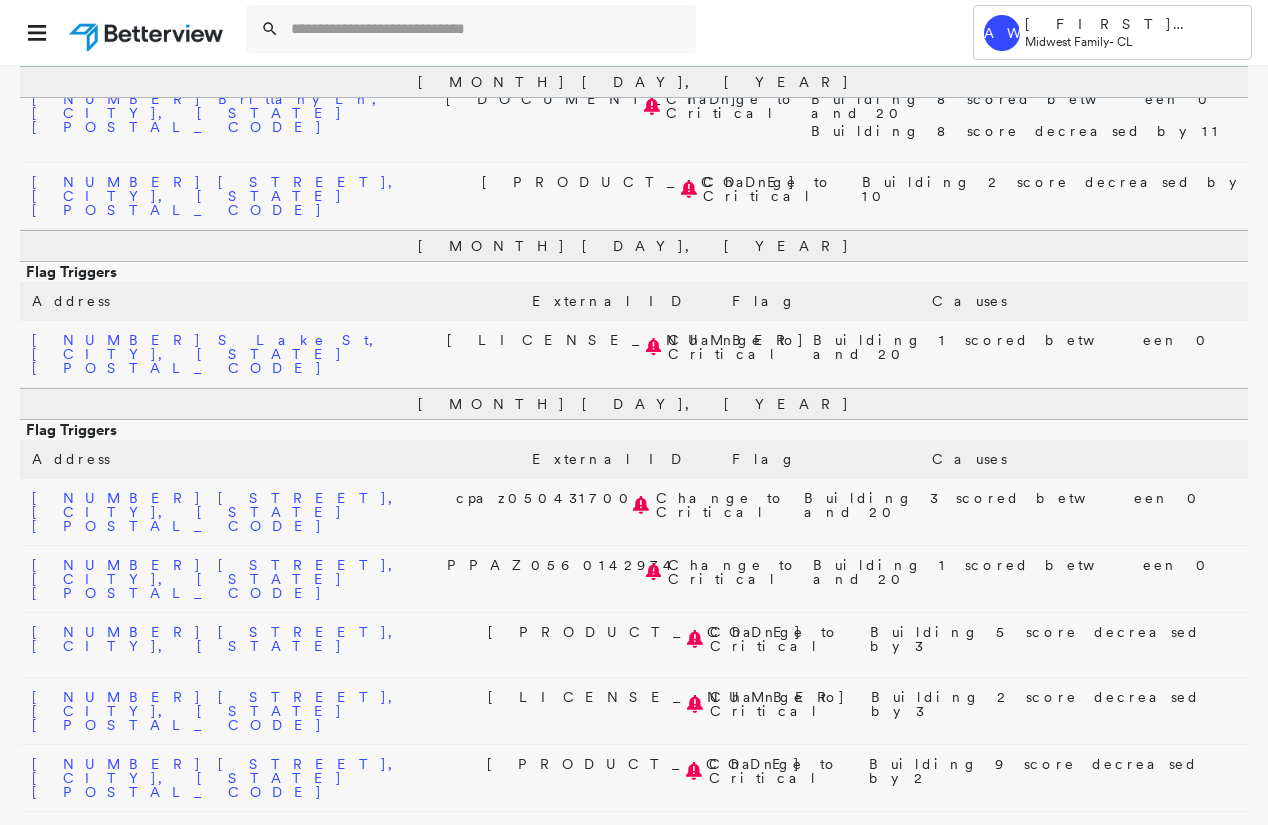 click on "[NUMBER] [STREET], [CITY], [STATE]" at bounding box center [221, 639] 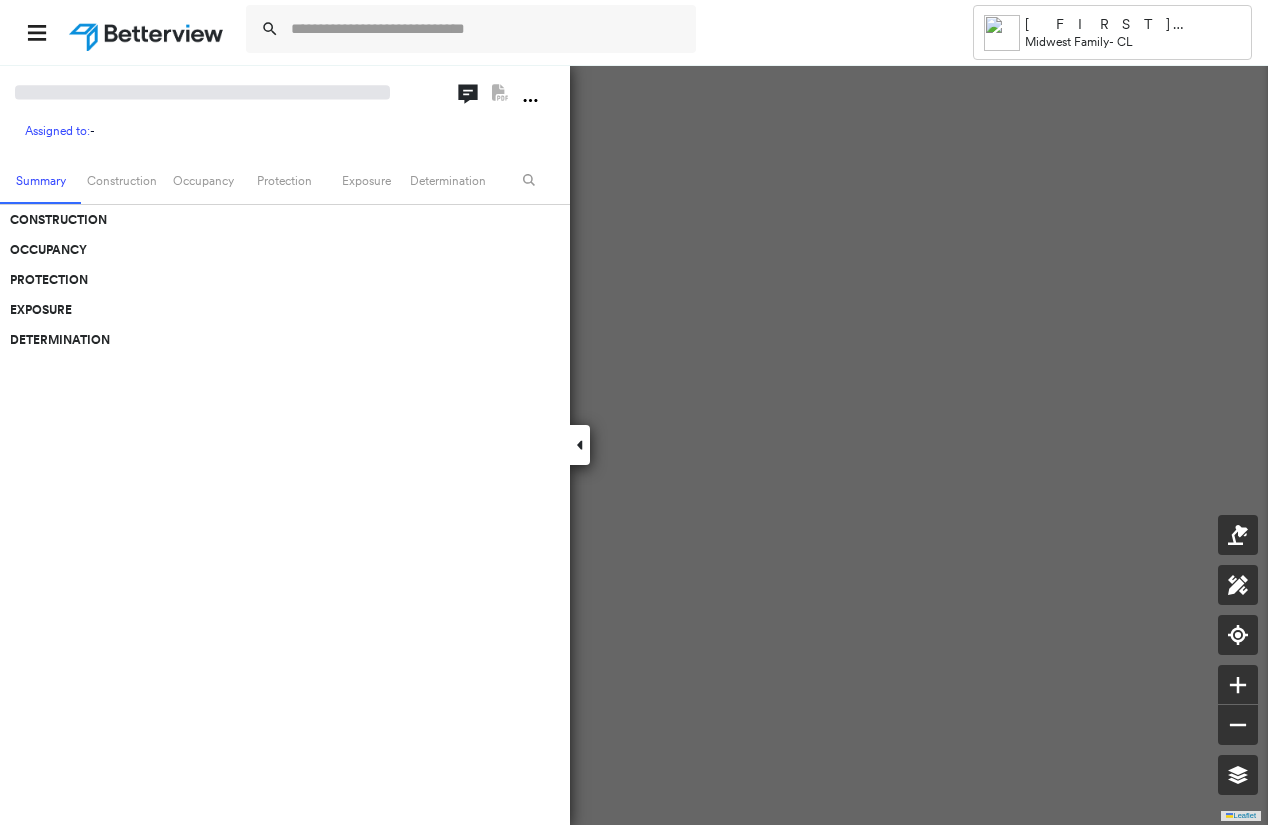 scroll, scrollTop: 0, scrollLeft: 0, axis: both 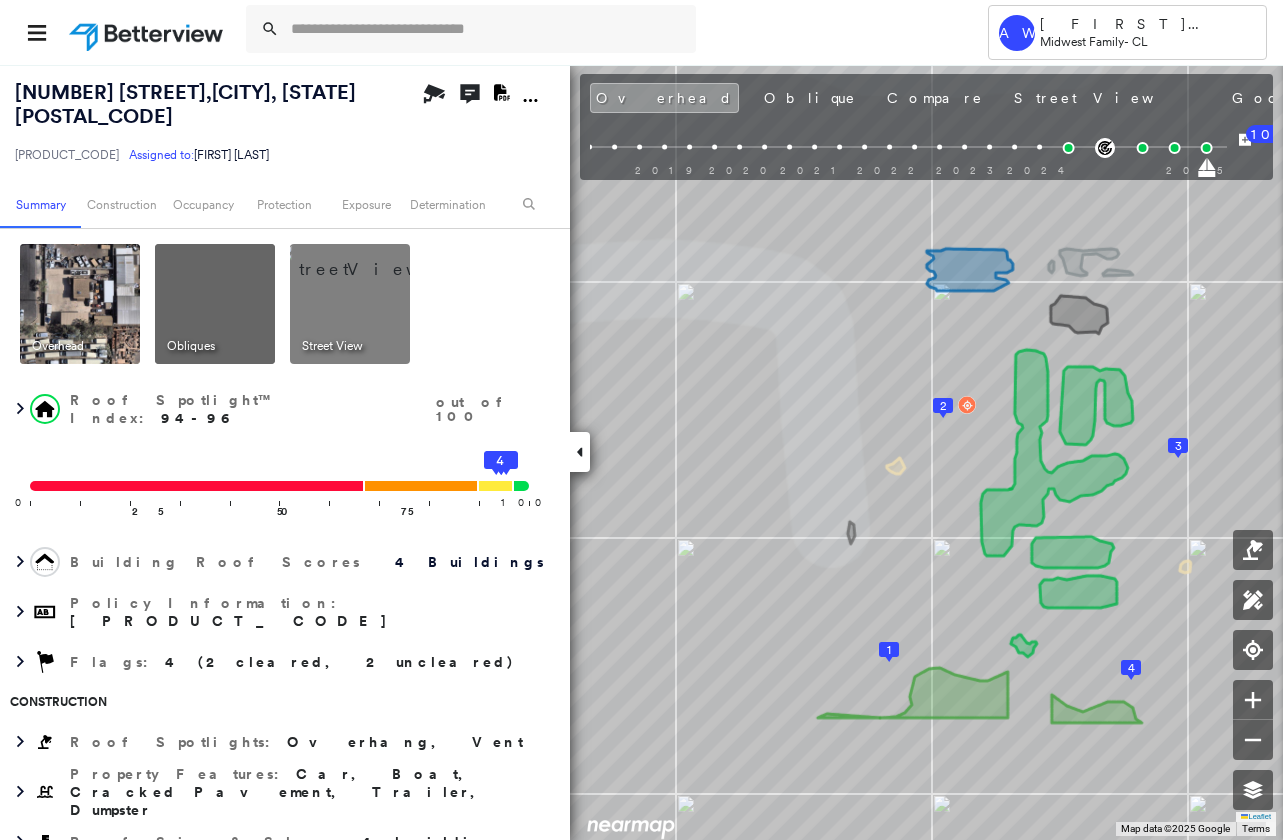 click 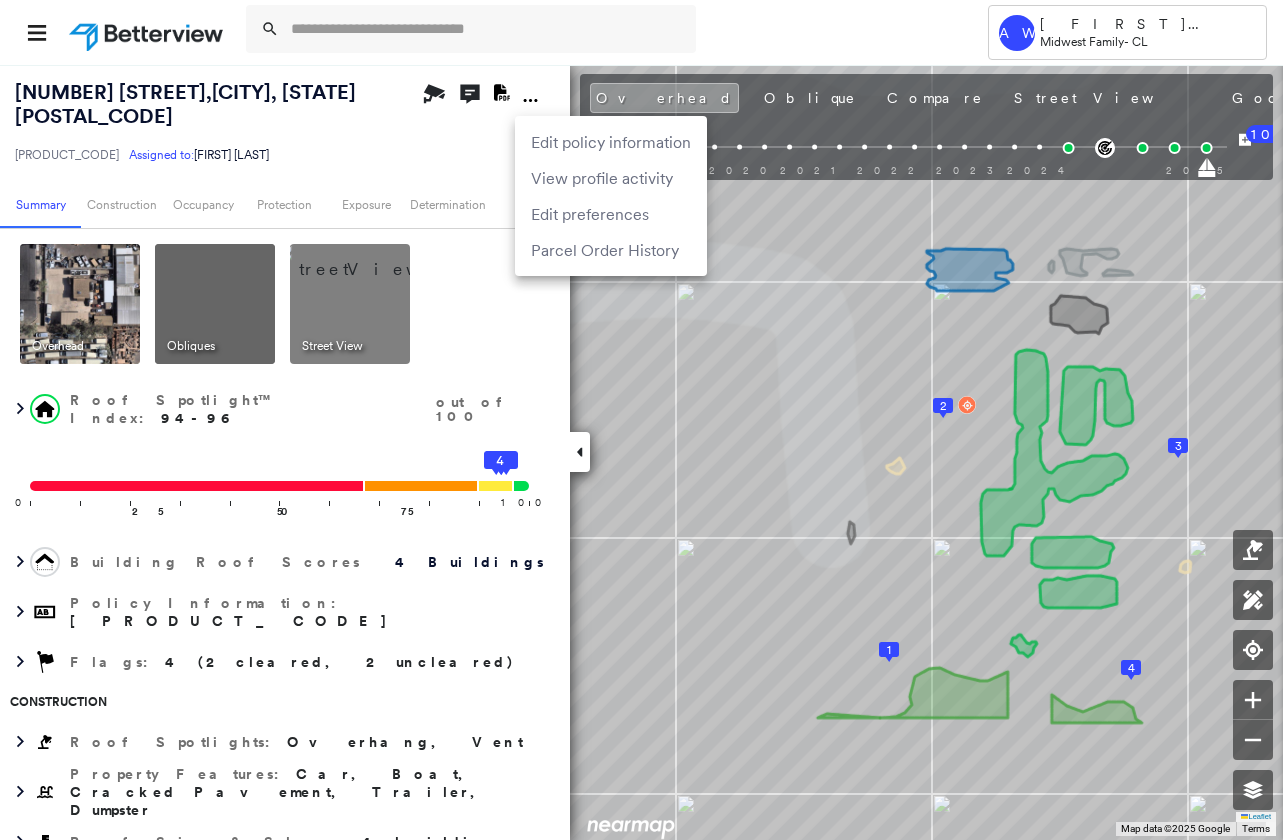 click on "Edit policy information" at bounding box center (611, 142) 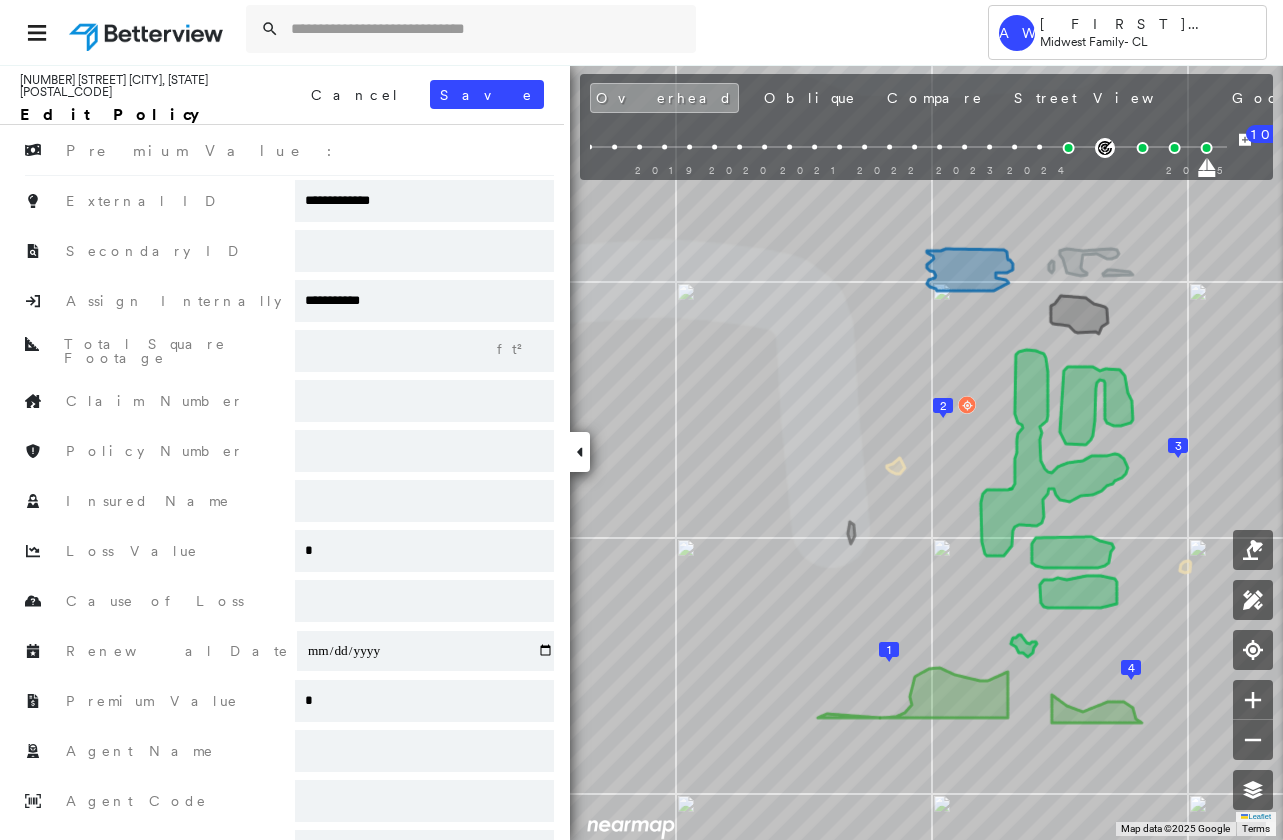 drag, startPoint x: 304, startPoint y: 205, endPoint x: 252, endPoint y: 205, distance: 52 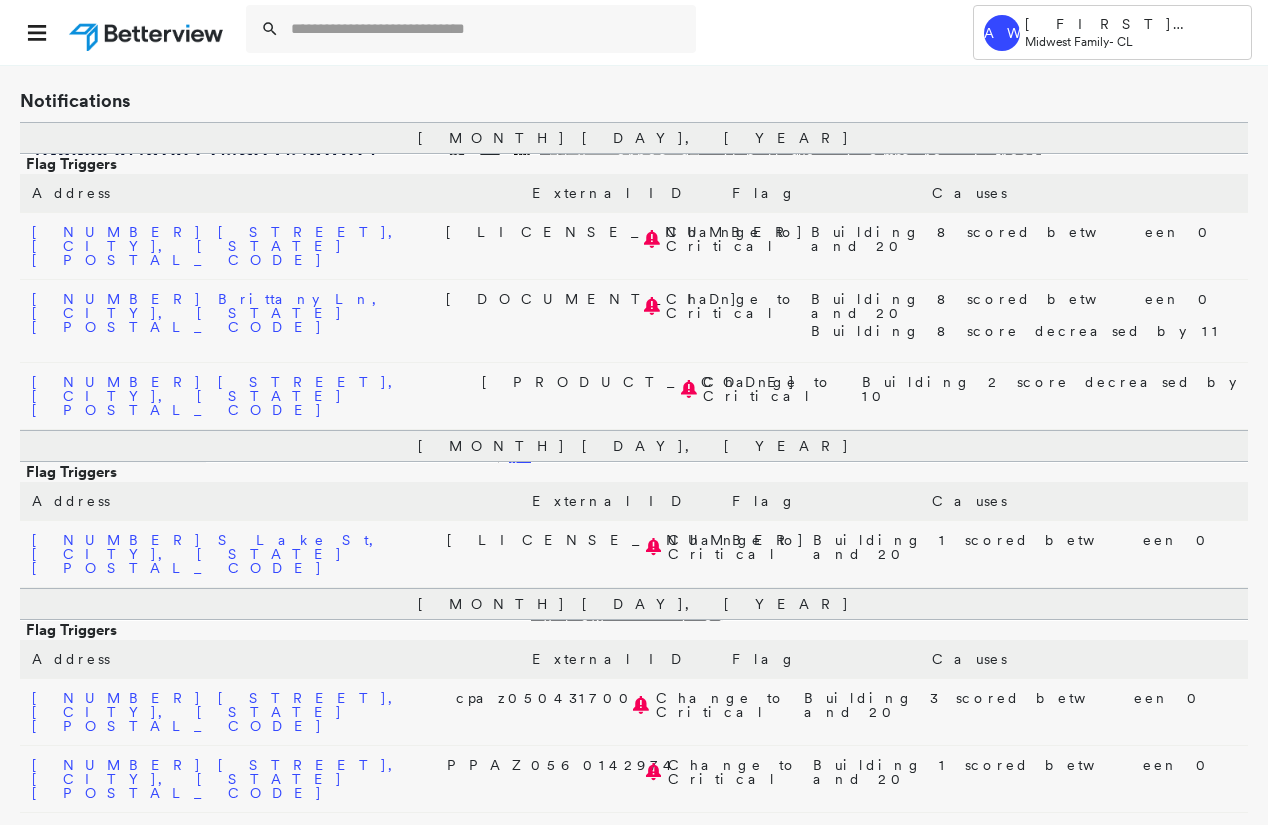scroll, scrollTop: 200, scrollLeft: 0, axis: vertical 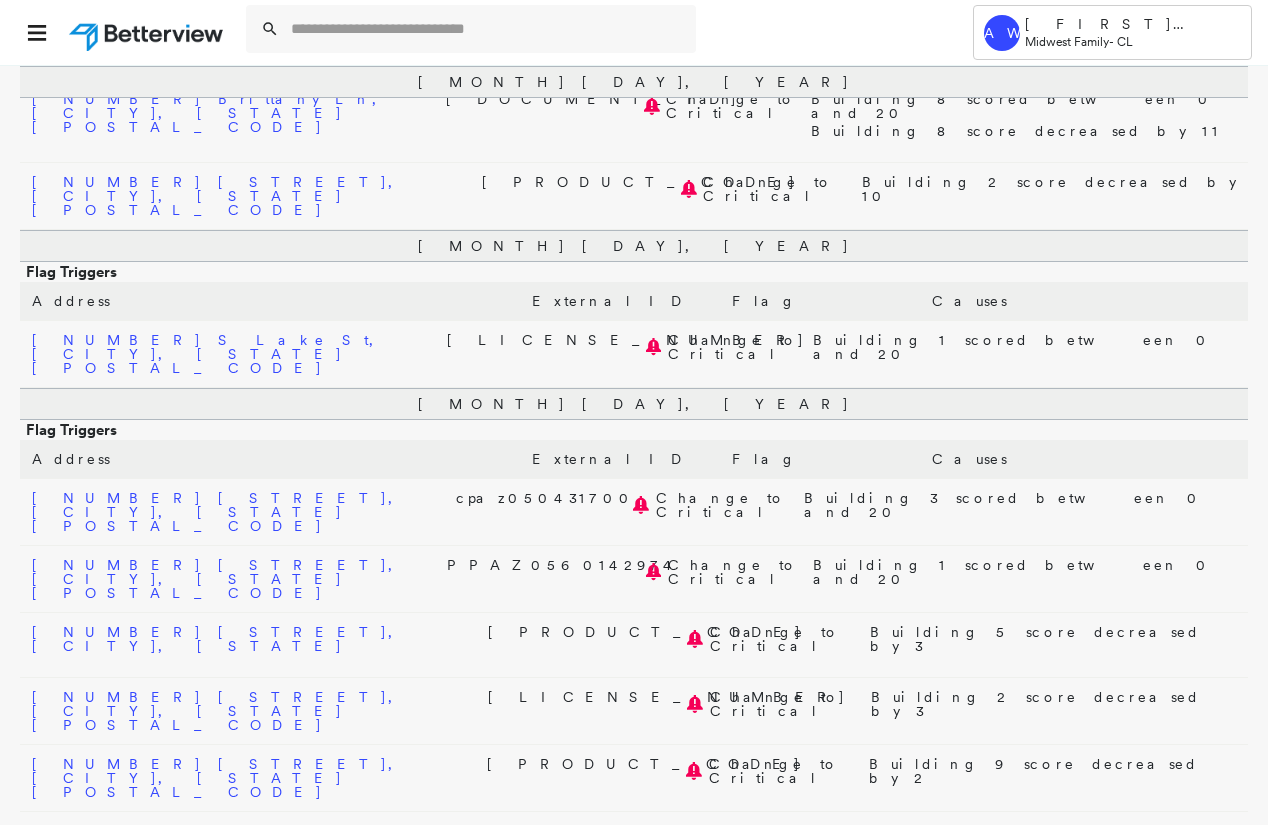 click on "[NUMBER] [STREET], [CITY], [STATE] [POSTAL_CODE]" at bounding box center [221, 711] 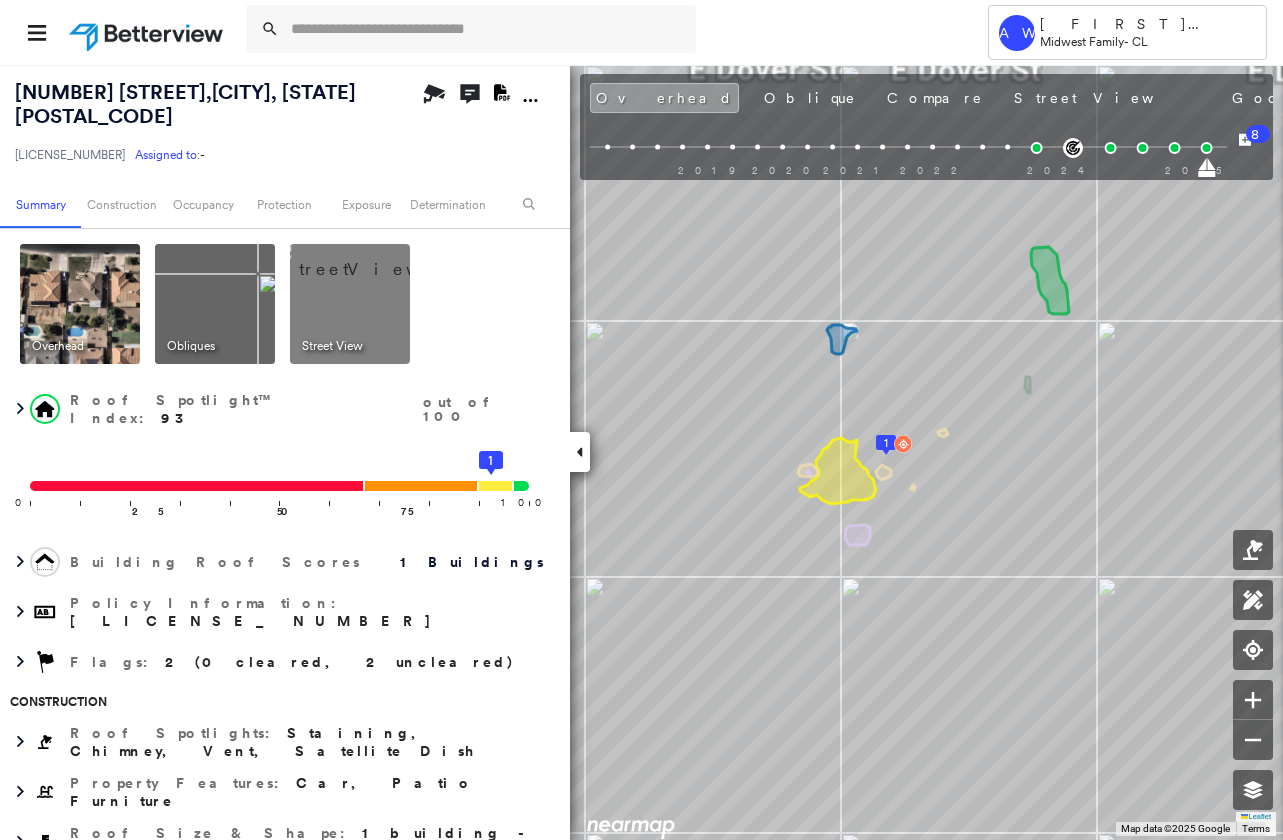 click 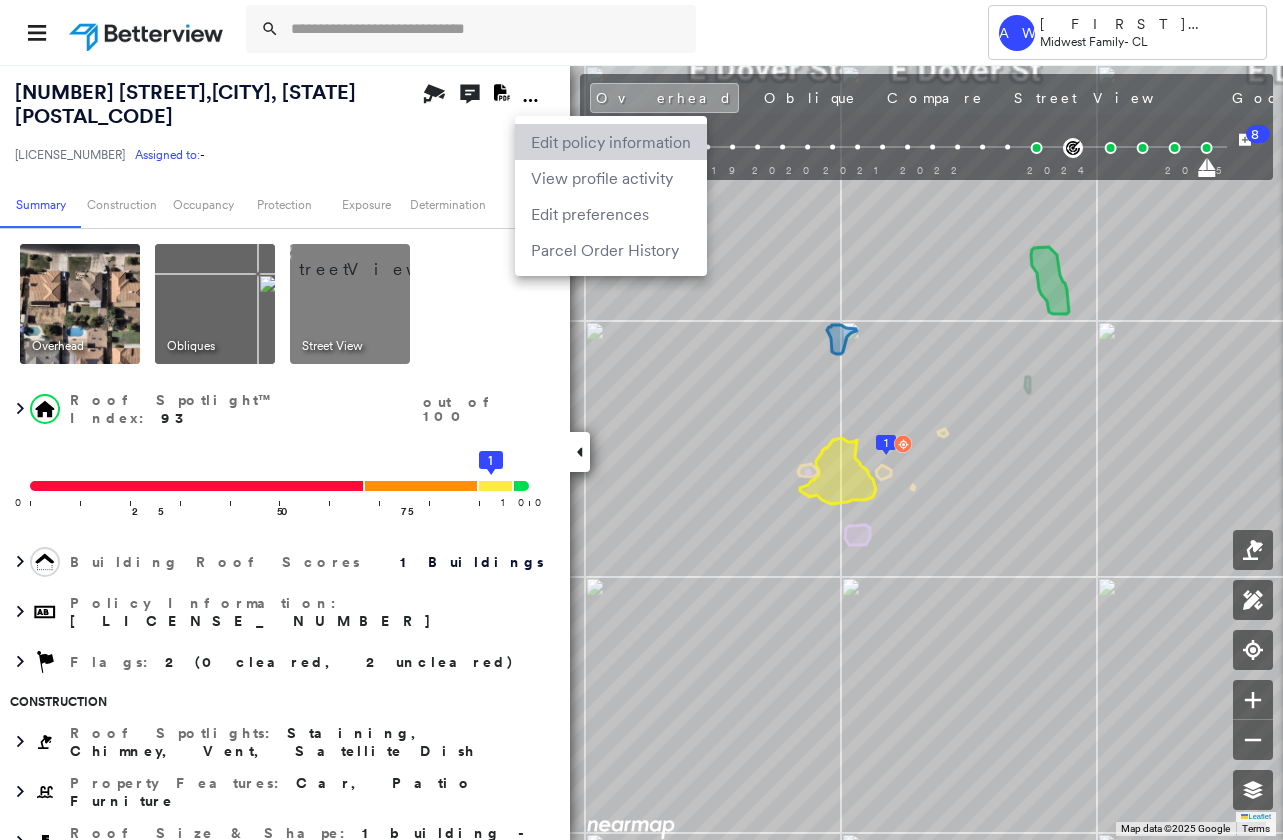 click on "Edit policy information" at bounding box center [611, 142] 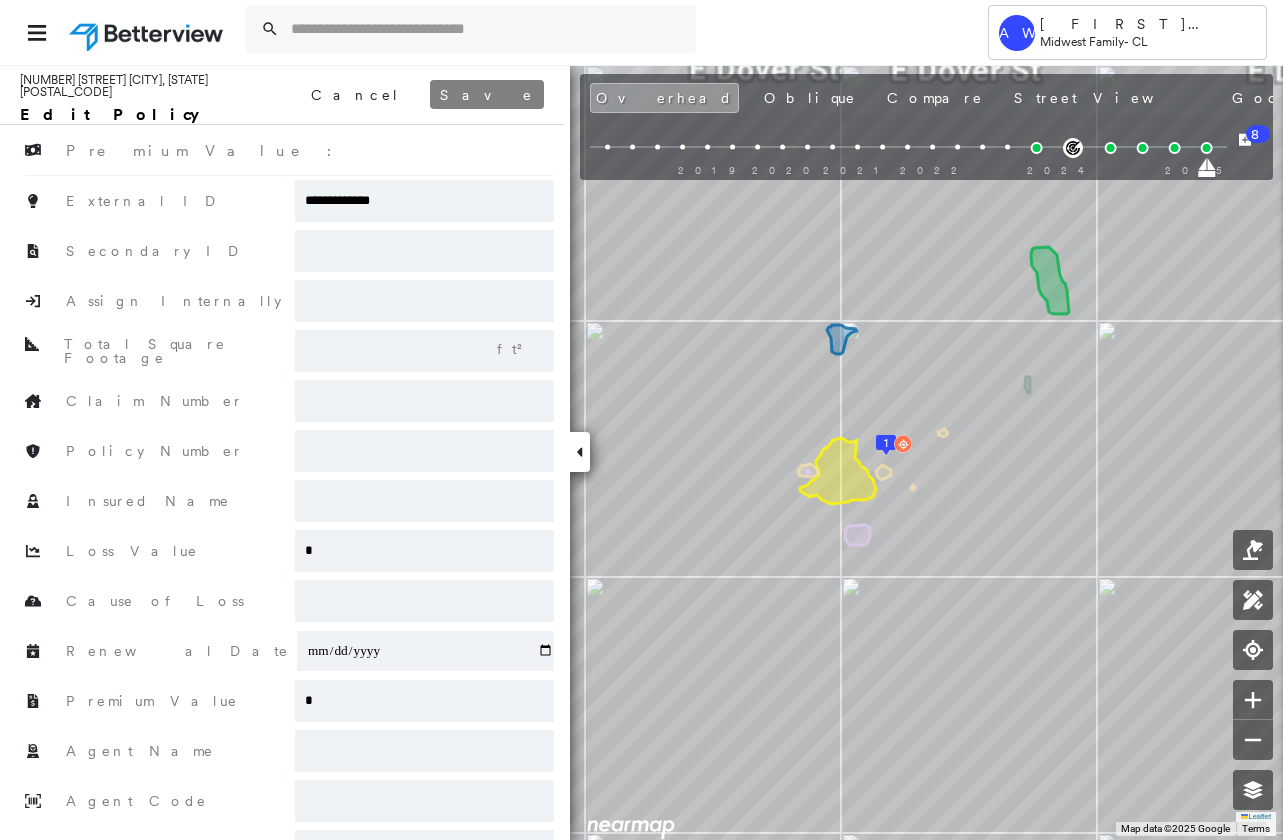 drag, startPoint x: 434, startPoint y: 197, endPoint x: 247, endPoint y: 205, distance: 187.17105 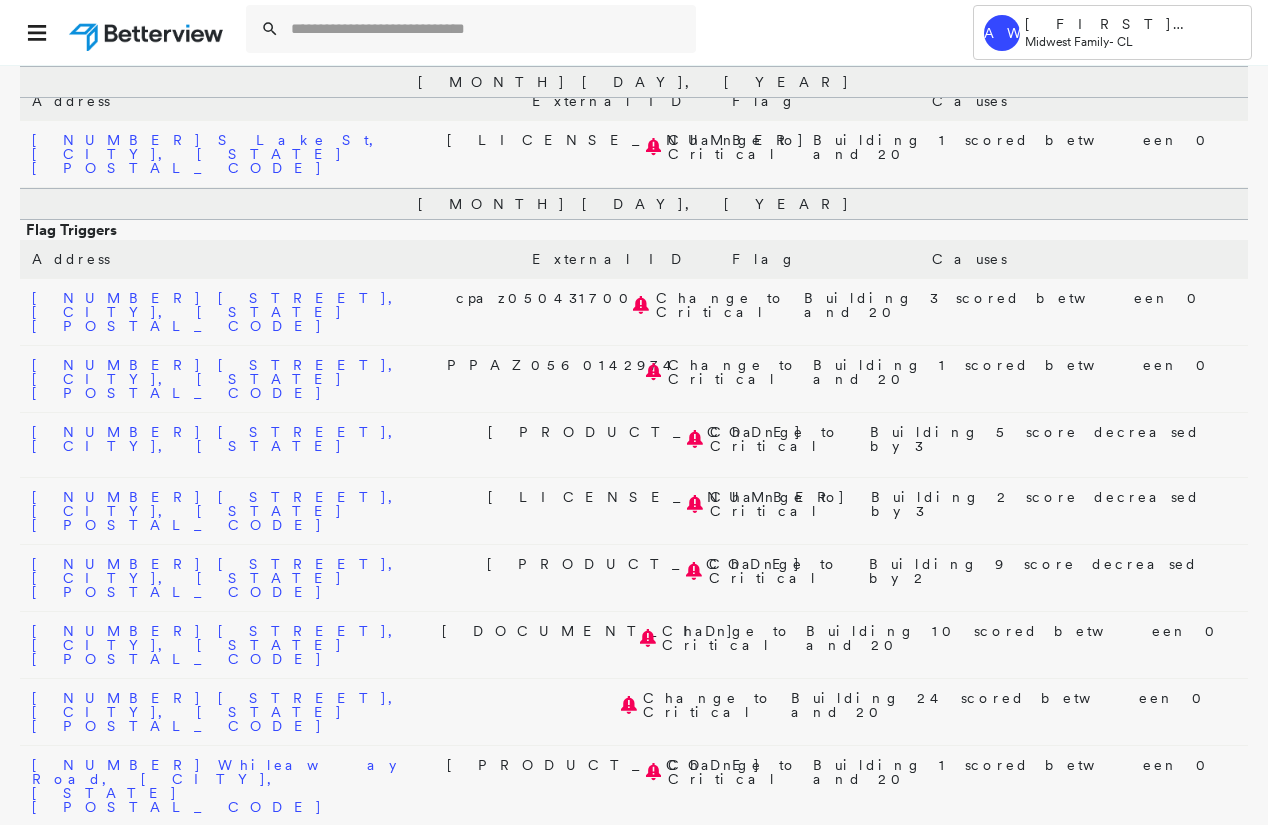 scroll, scrollTop: 600, scrollLeft: 0, axis: vertical 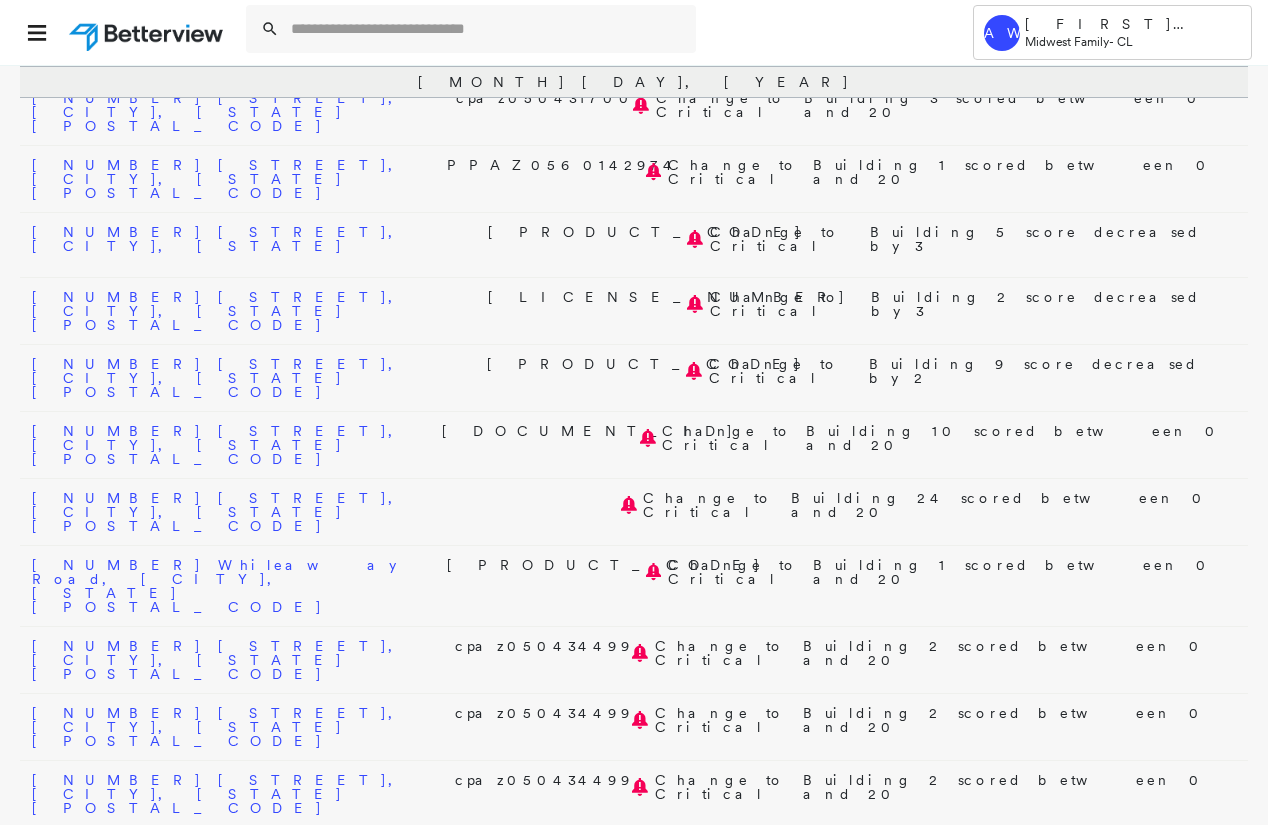 click on "[NUMBER] [STREET], [CITY], [STATE] [POSTAL_CODE]" at bounding box center (221, 660) 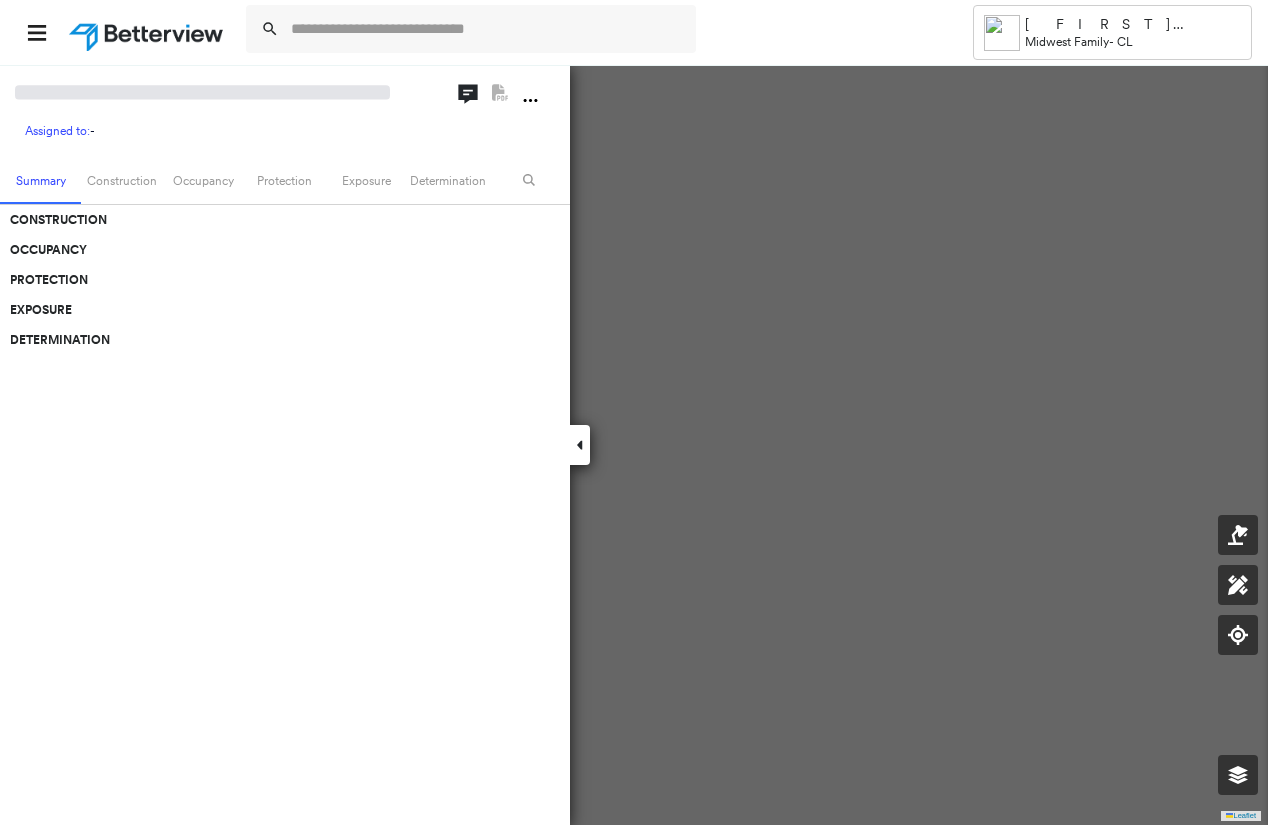 scroll, scrollTop: 0, scrollLeft: 0, axis: both 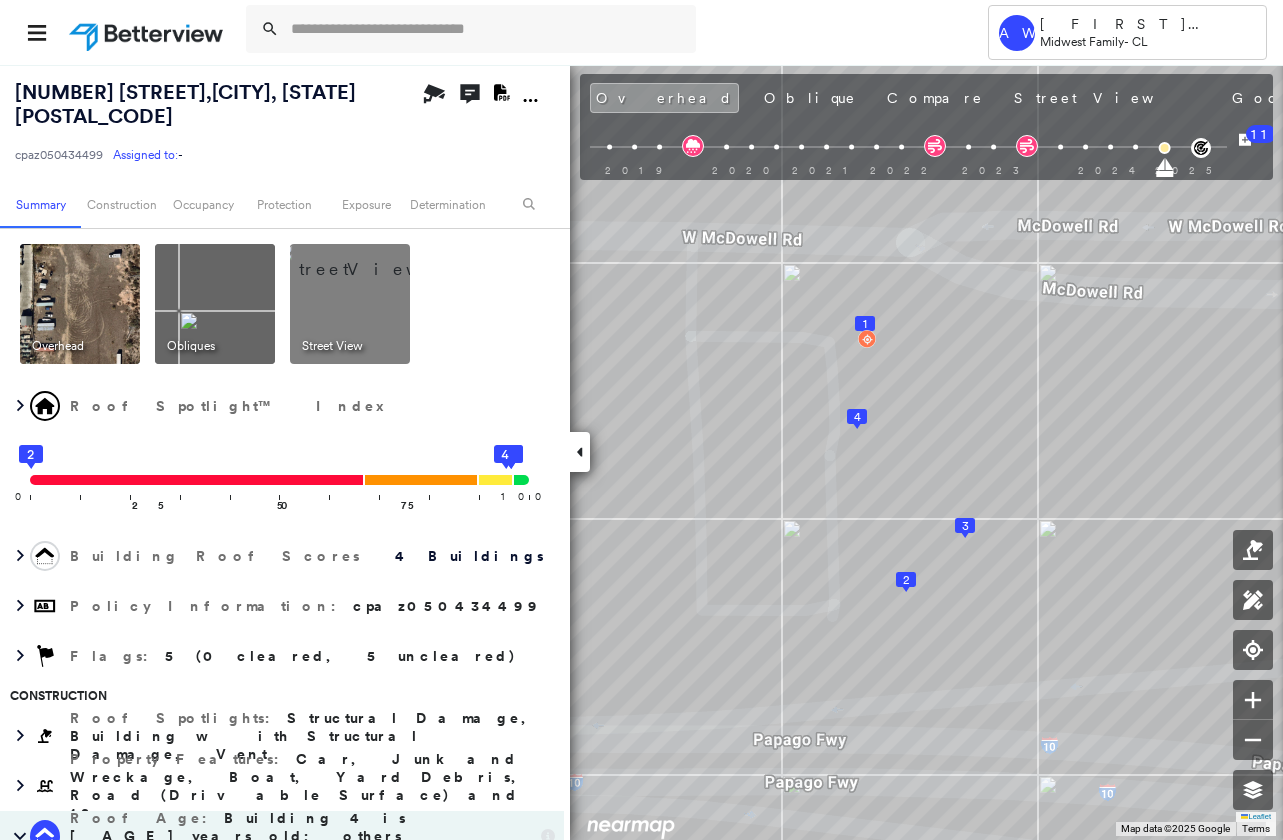 click 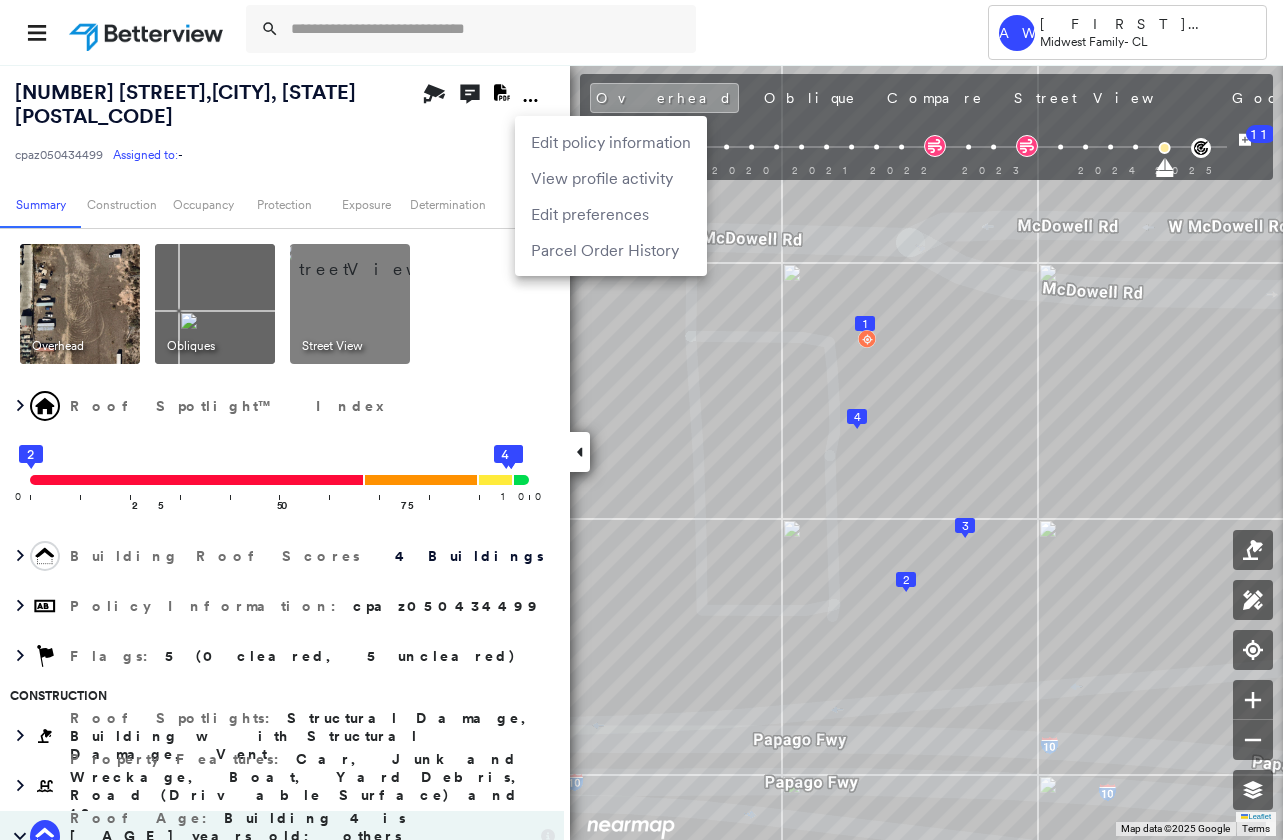 click on "Edit policy information" at bounding box center (611, 142) 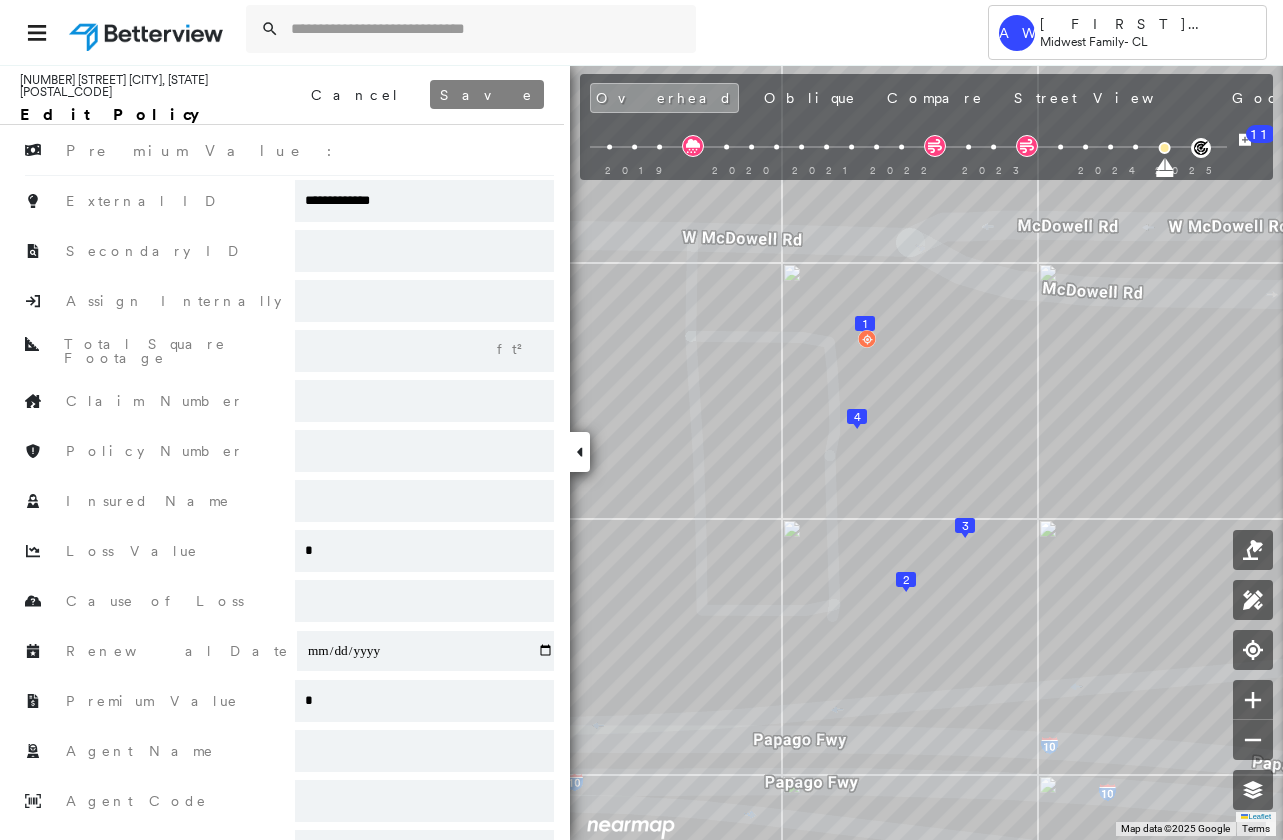 drag, startPoint x: 420, startPoint y: 201, endPoint x: 328, endPoint y: 198, distance: 92.0489 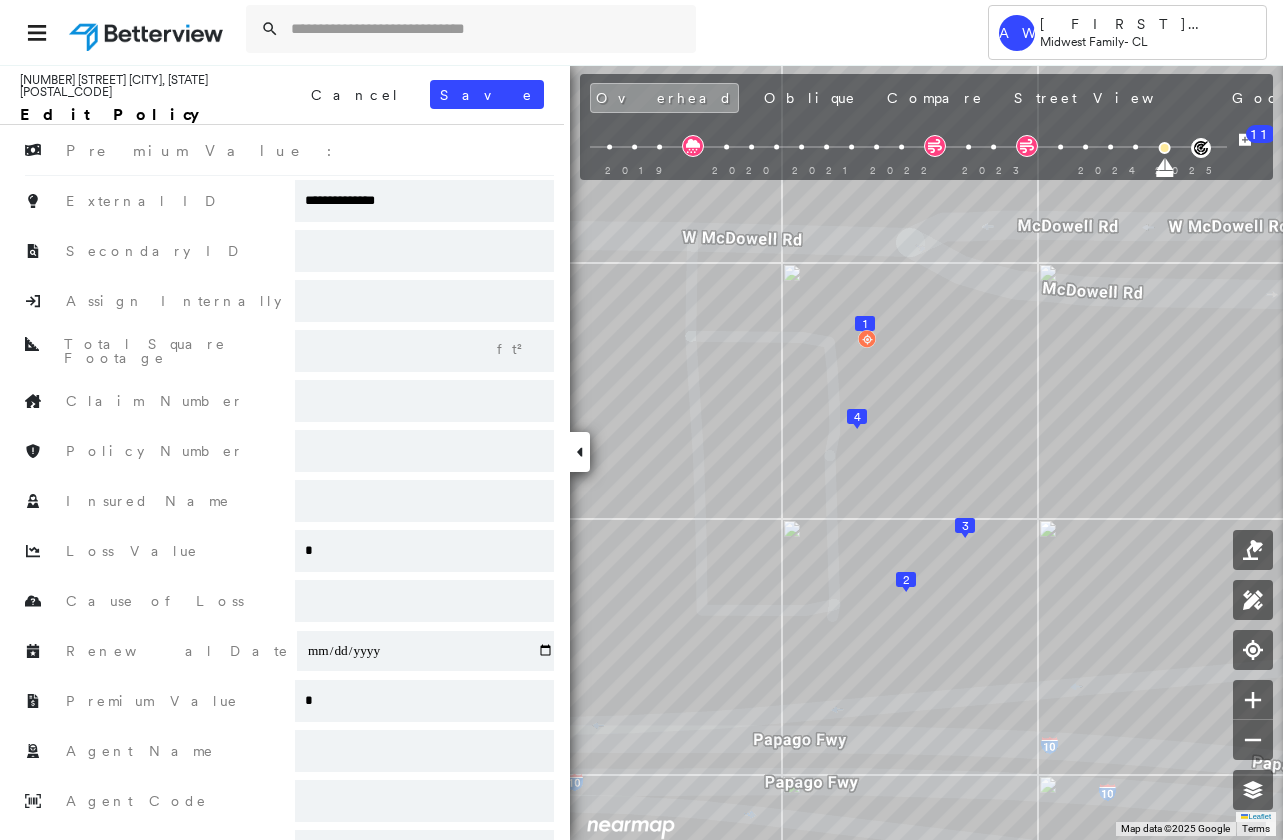 type on "**********" 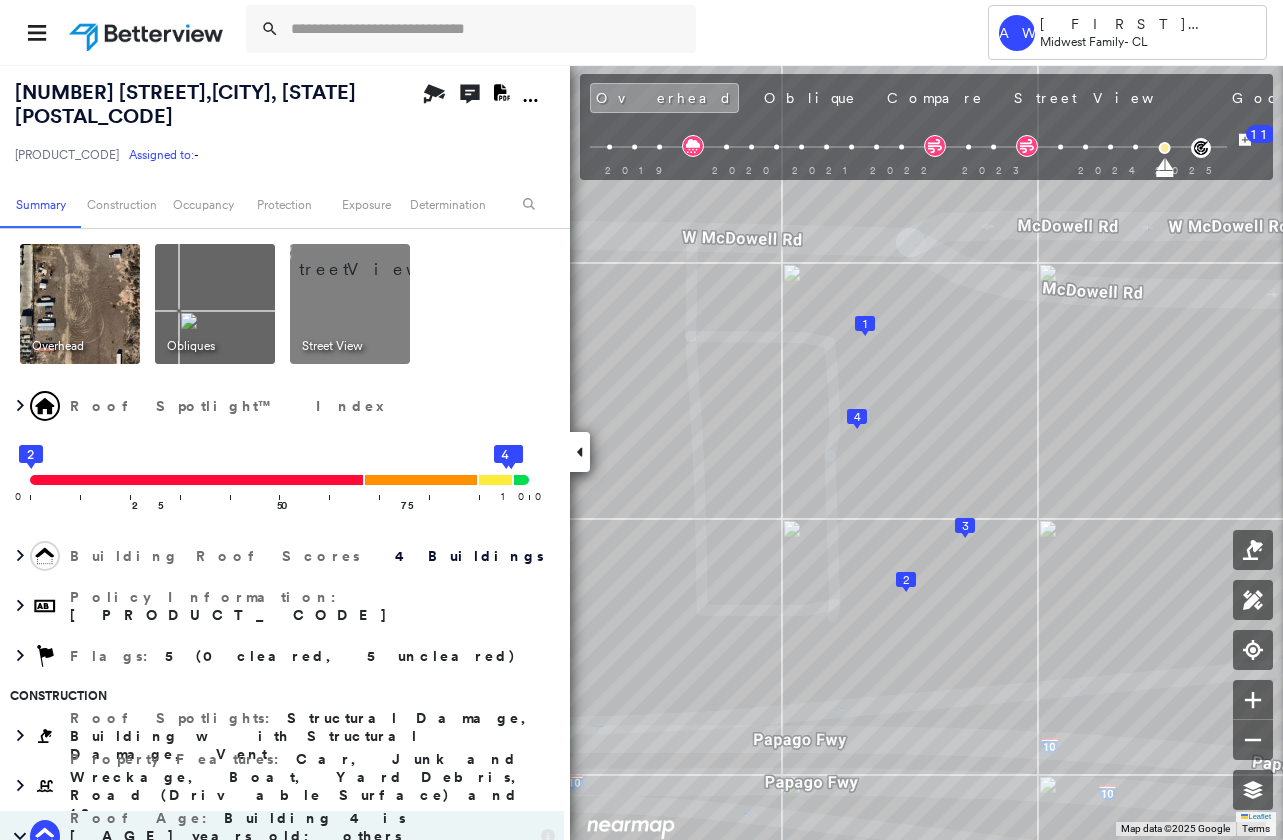 click on "Assigned to:" at bounding box center [161, 154] 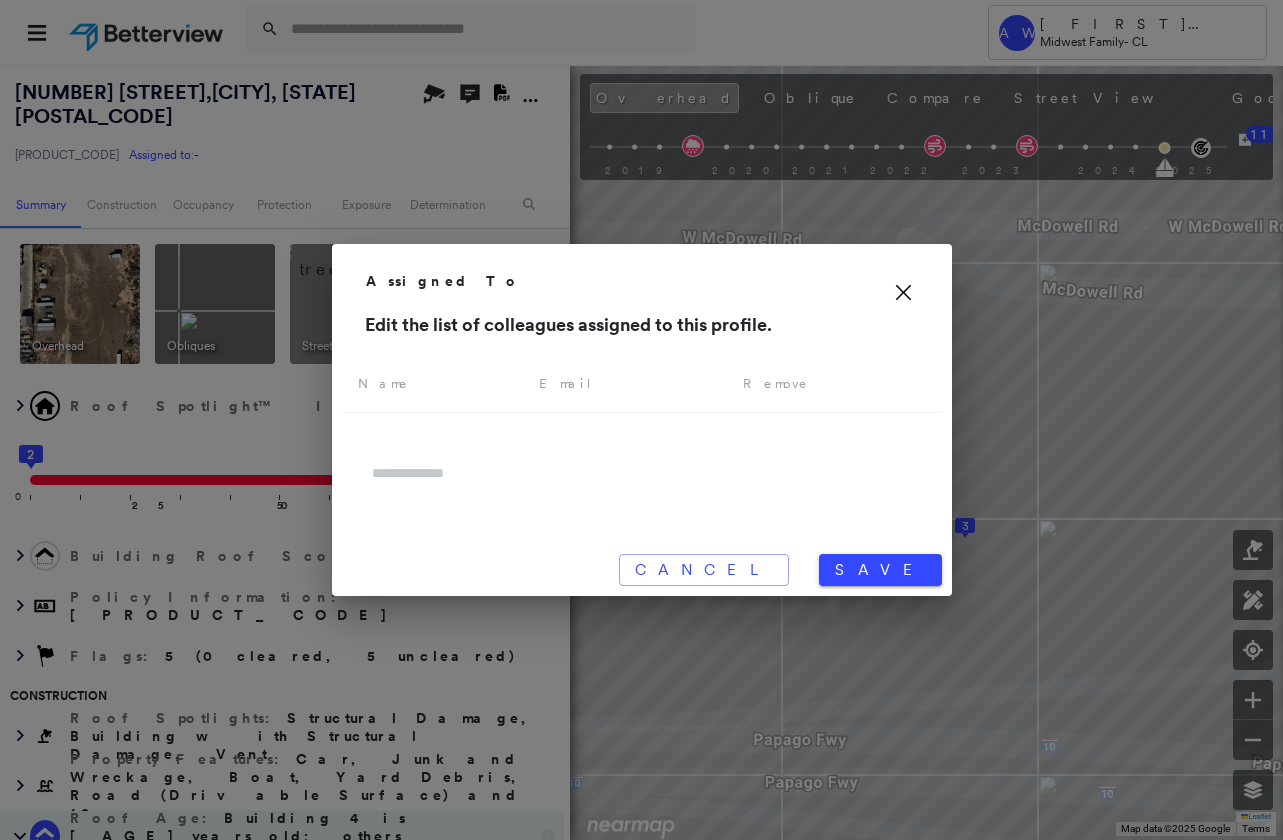 click at bounding box center [642, 473] 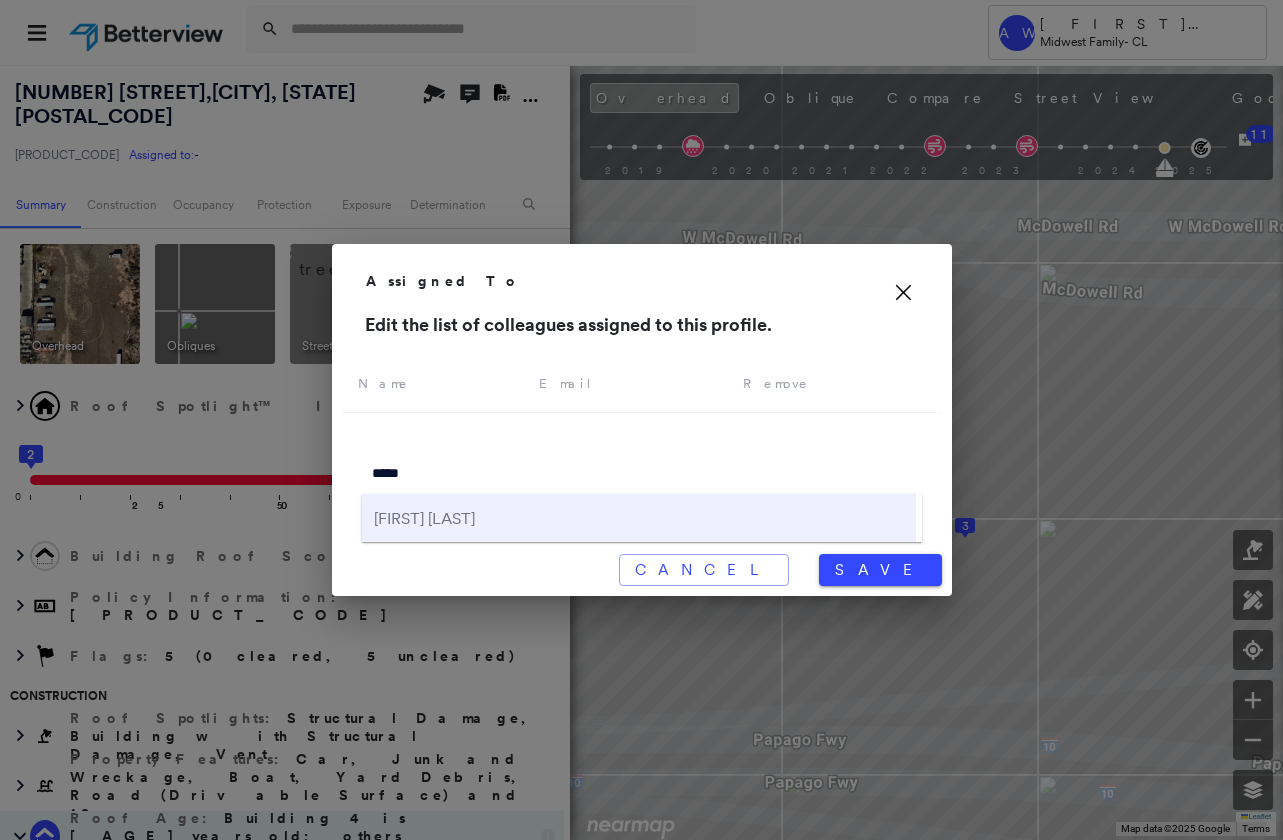 click on "[FIRST] [LAST]" at bounding box center [639, 518] 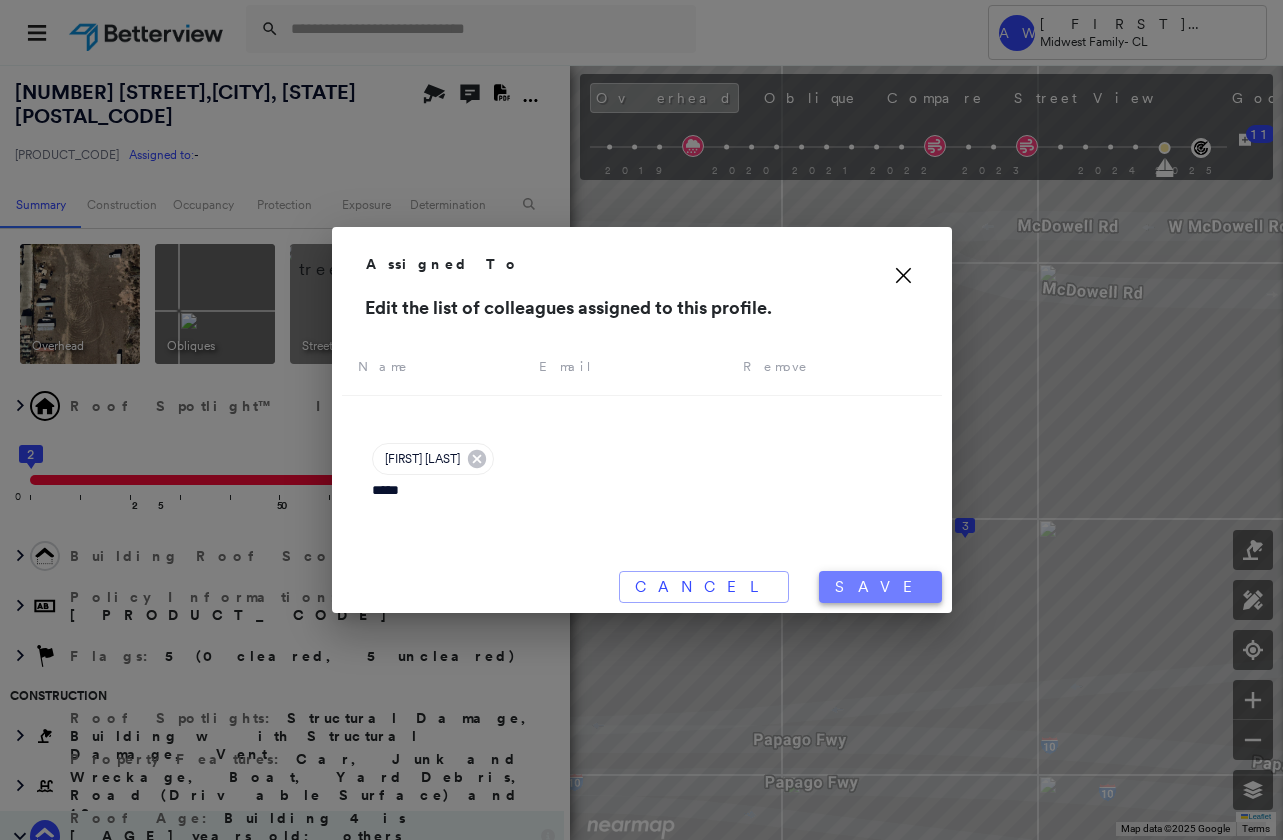 type on "*****" 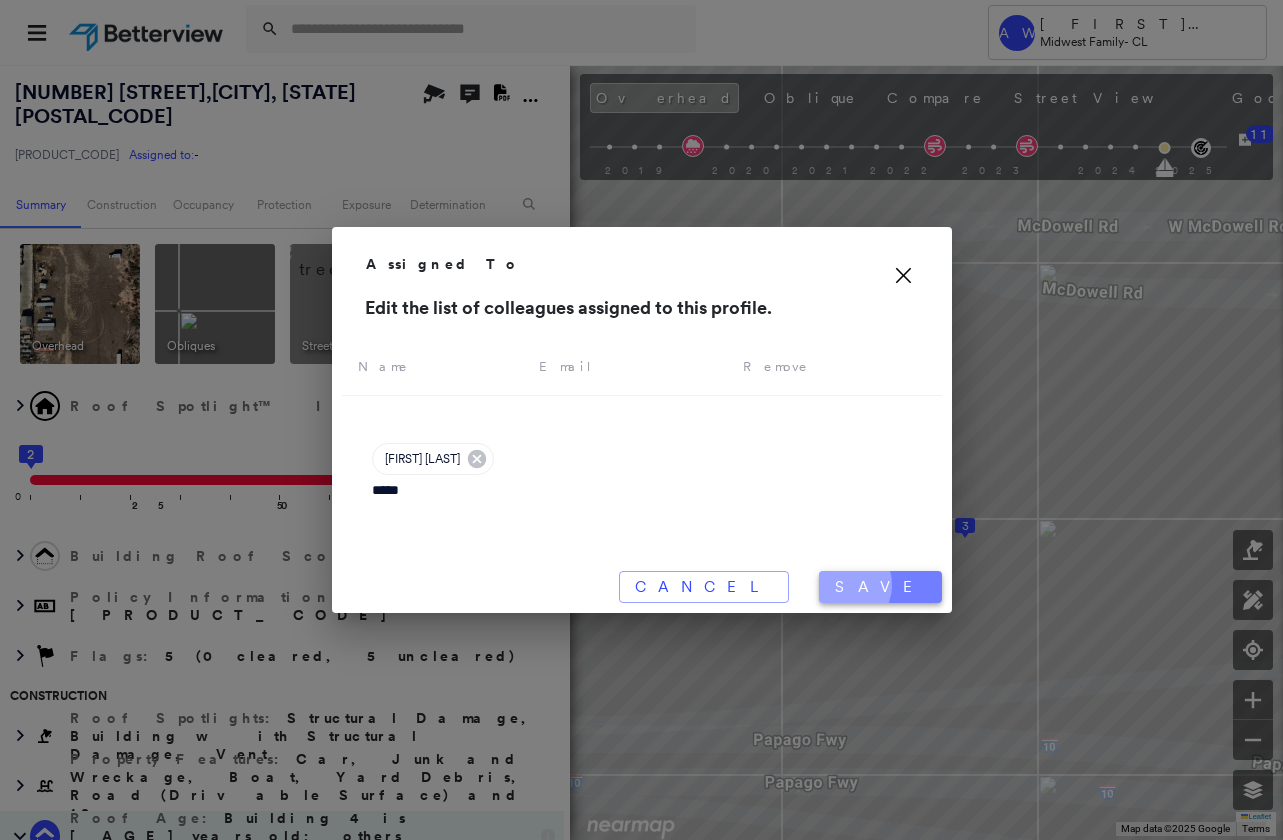click on "Save" at bounding box center [880, 587] 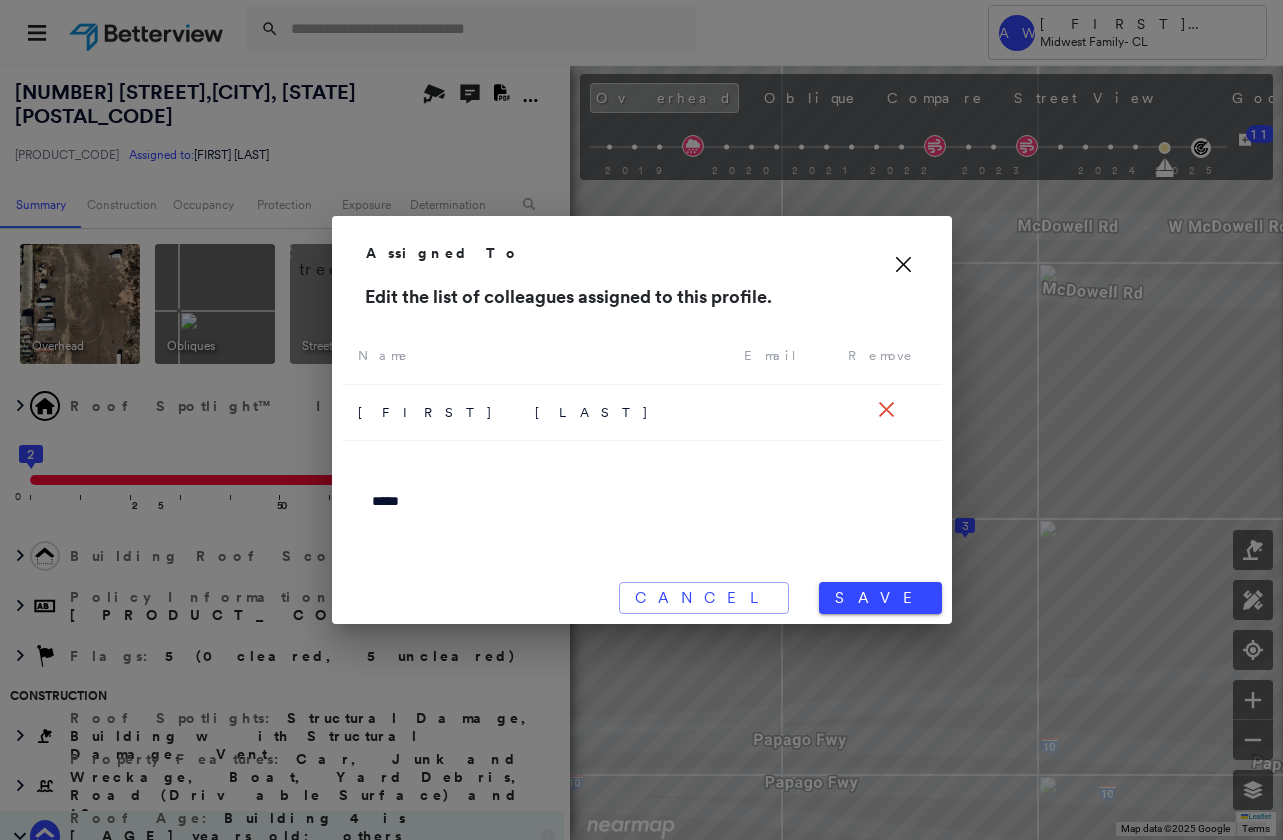 click on "Icon_Closemodal" 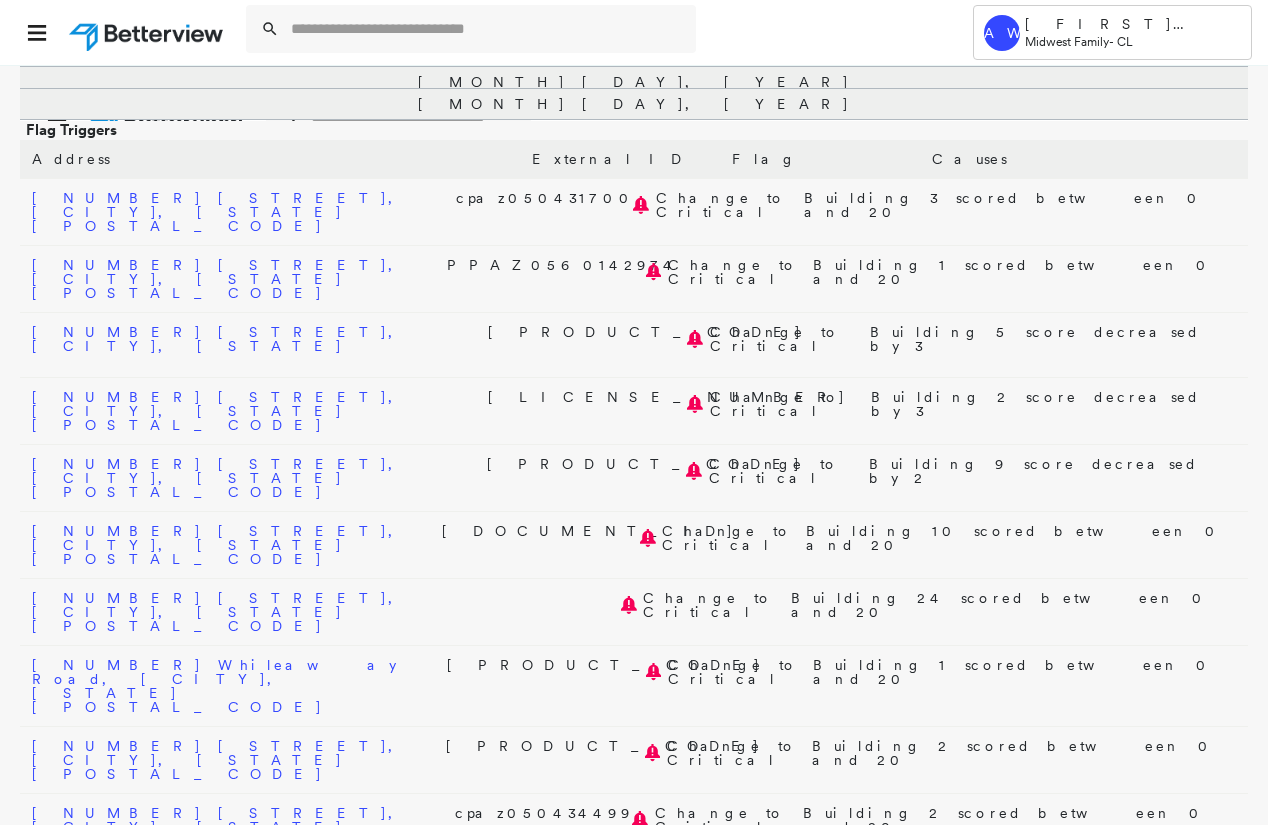 scroll, scrollTop: 600, scrollLeft: 0, axis: vertical 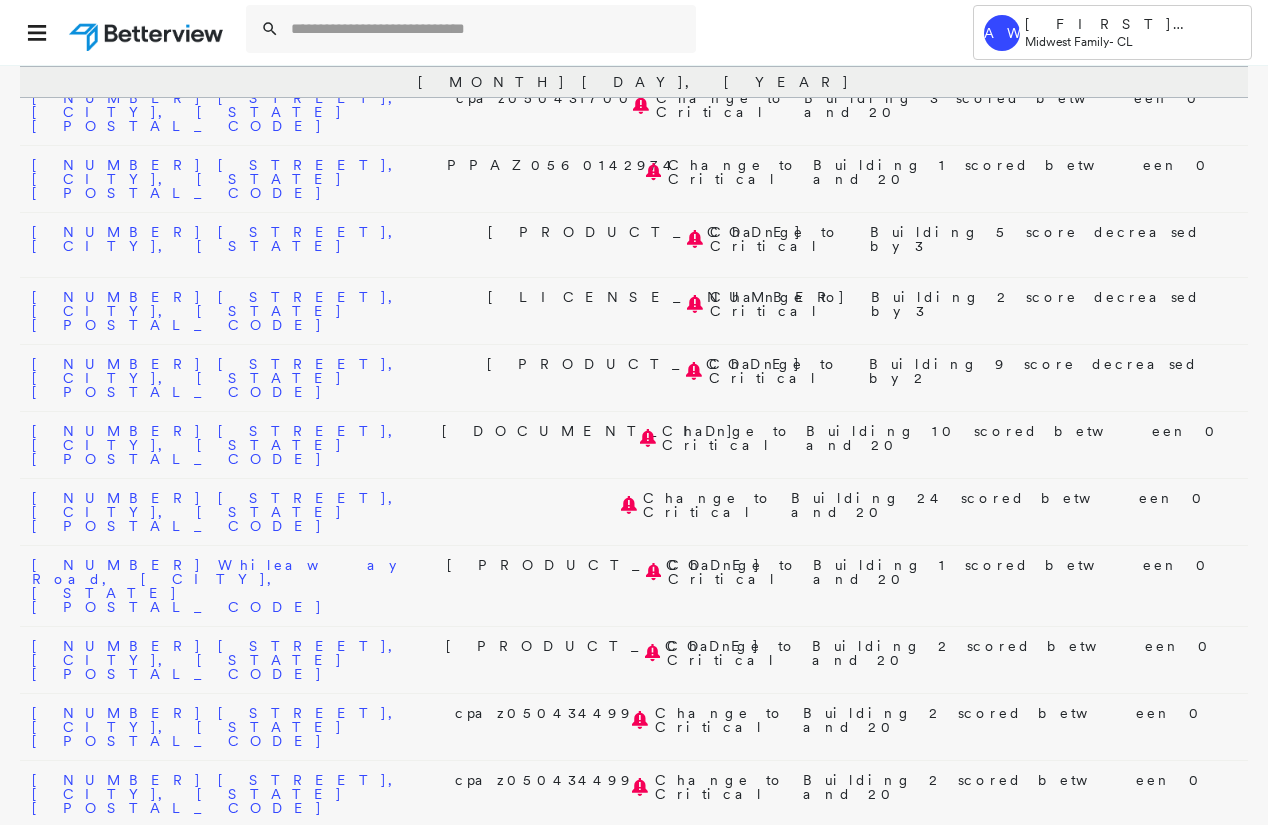 click on "[NUMBER] [STREET], [CITY], [STATE] [POSTAL_CODE]" at bounding box center (221, 727) 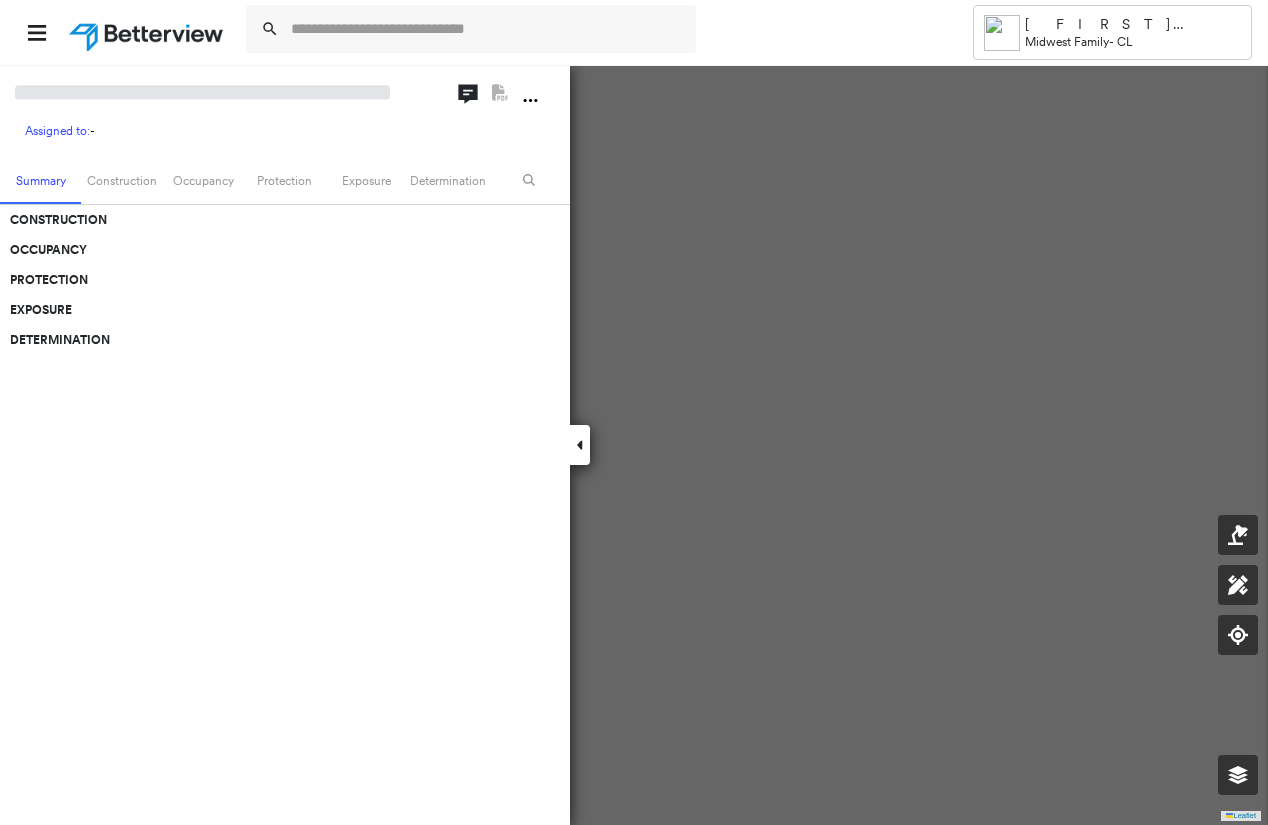 scroll, scrollTop: 0, scrollLeft: 0, axis: both 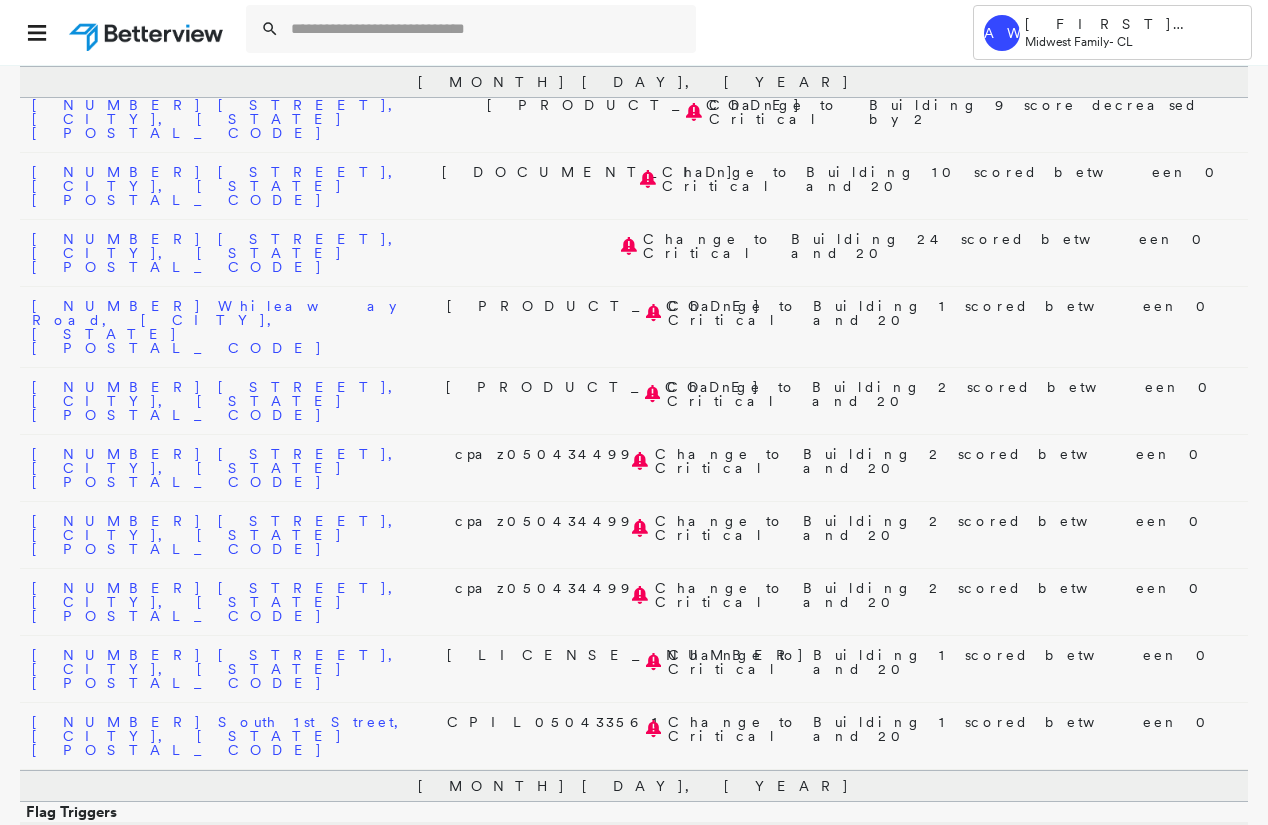 click on "[NUMBER] [STREET], [CITY], [STATE] [POSTAL_CODE]" at bounding box center (221, 535) 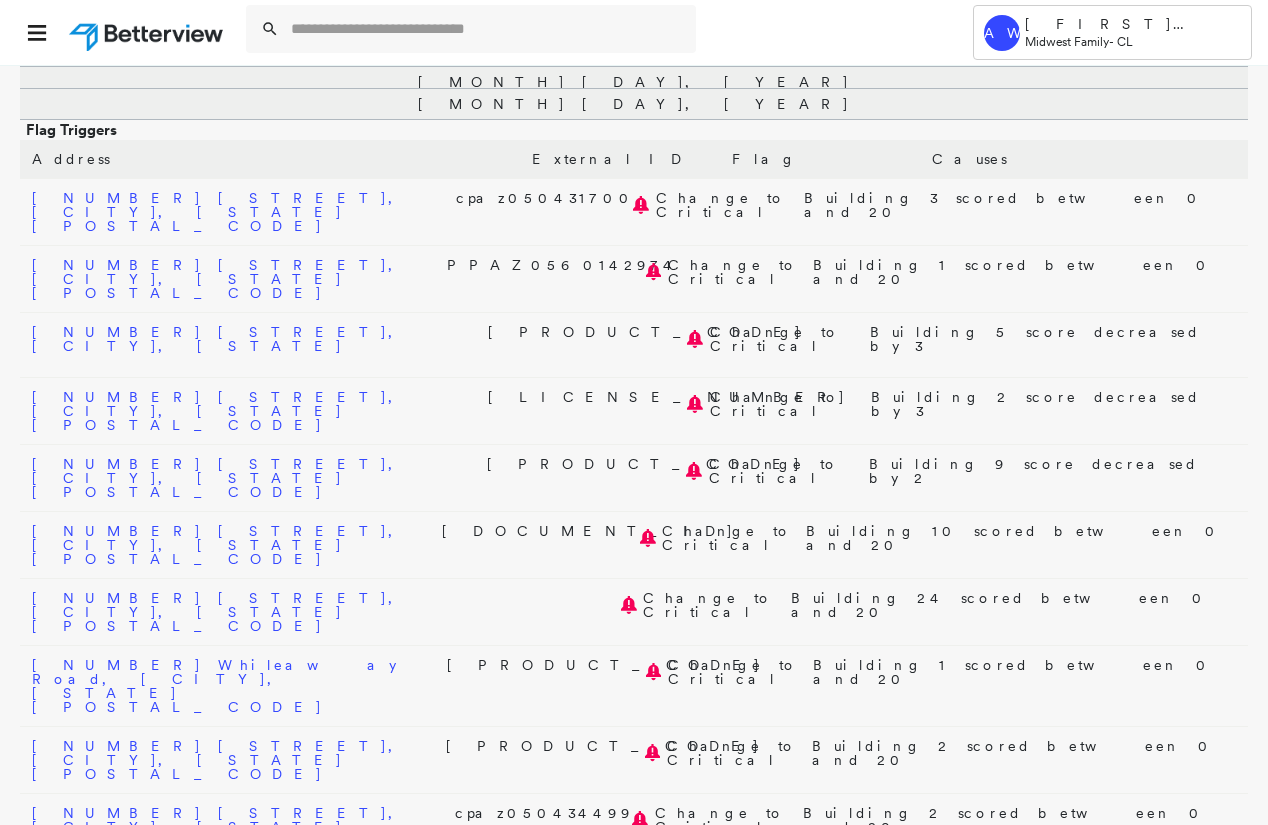 scroll, scrollTop: 700, scrollLeft: 0, axis: vertical 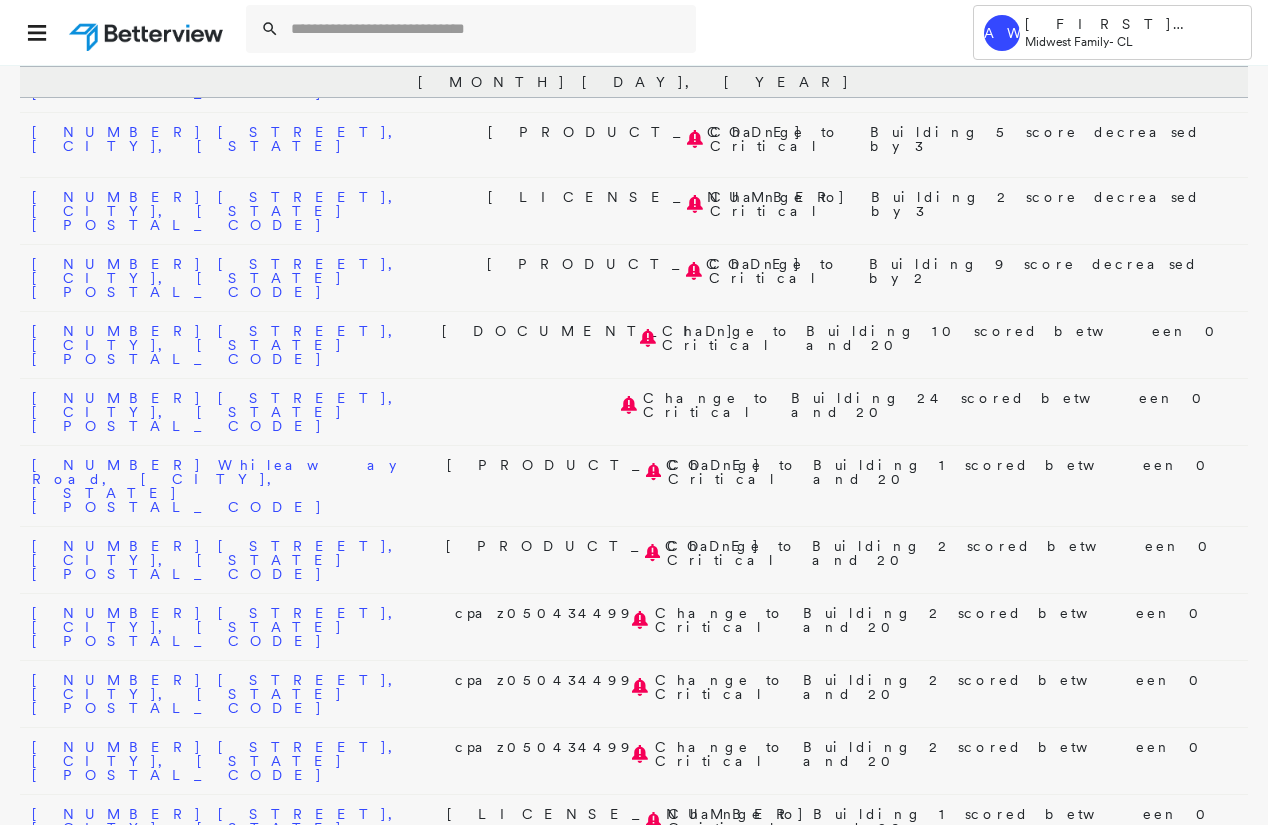 click on "[NUMBER] [STREET], [CITY], [STATE] [POSTAL_CODE]" at bounding box center [221, 761] 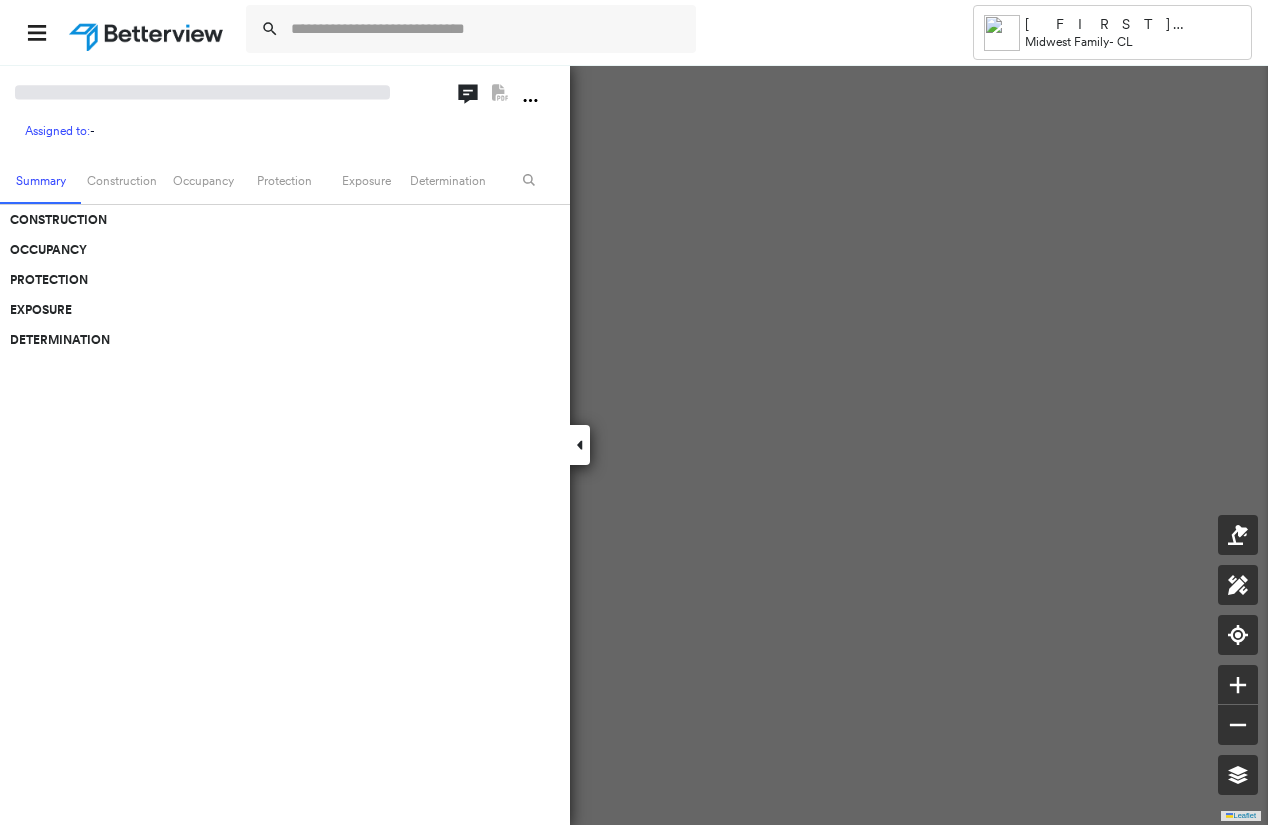 scroll, scrollTop: 0, scrollLeft: 0, axis: both 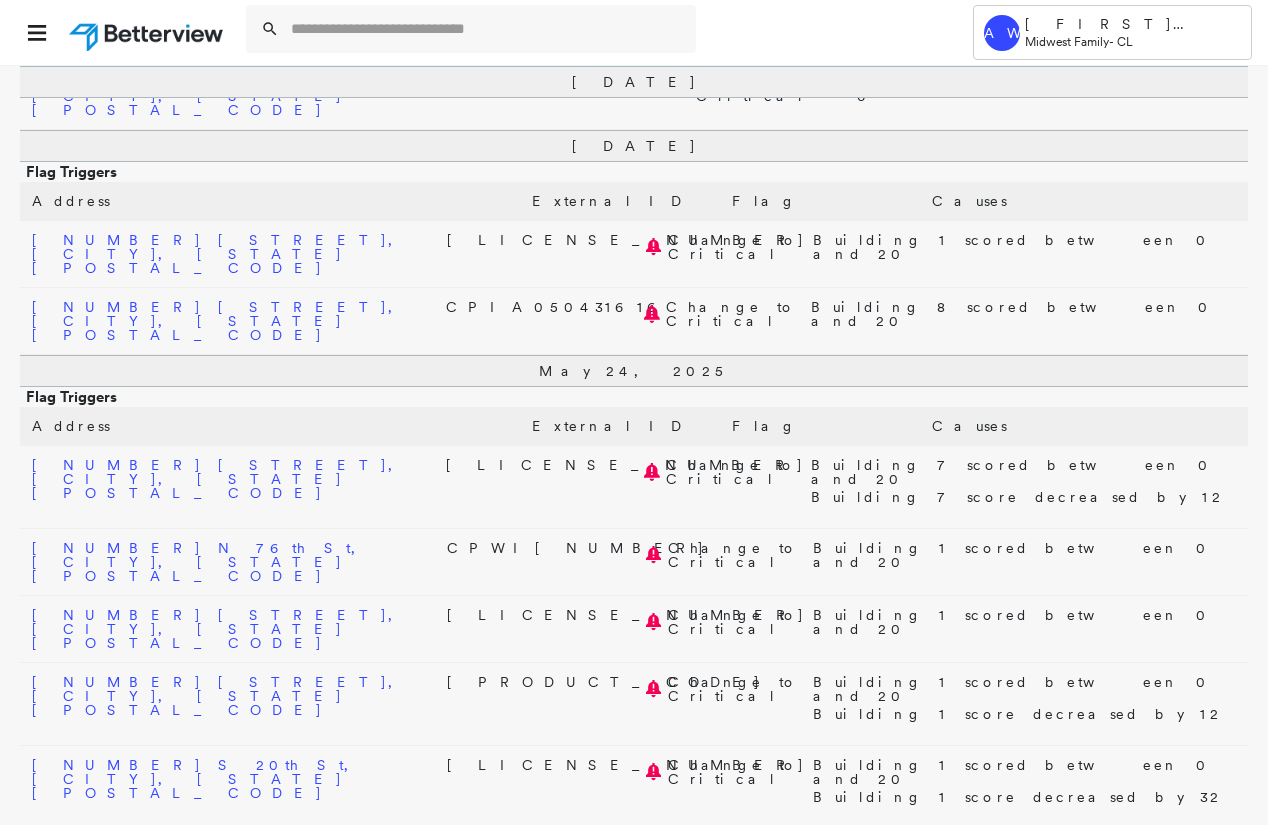 click on "[NUMBER] [STREET], [CITY], [STATE] [POSTAL_CODE]" at bounding box center [221, 1095] 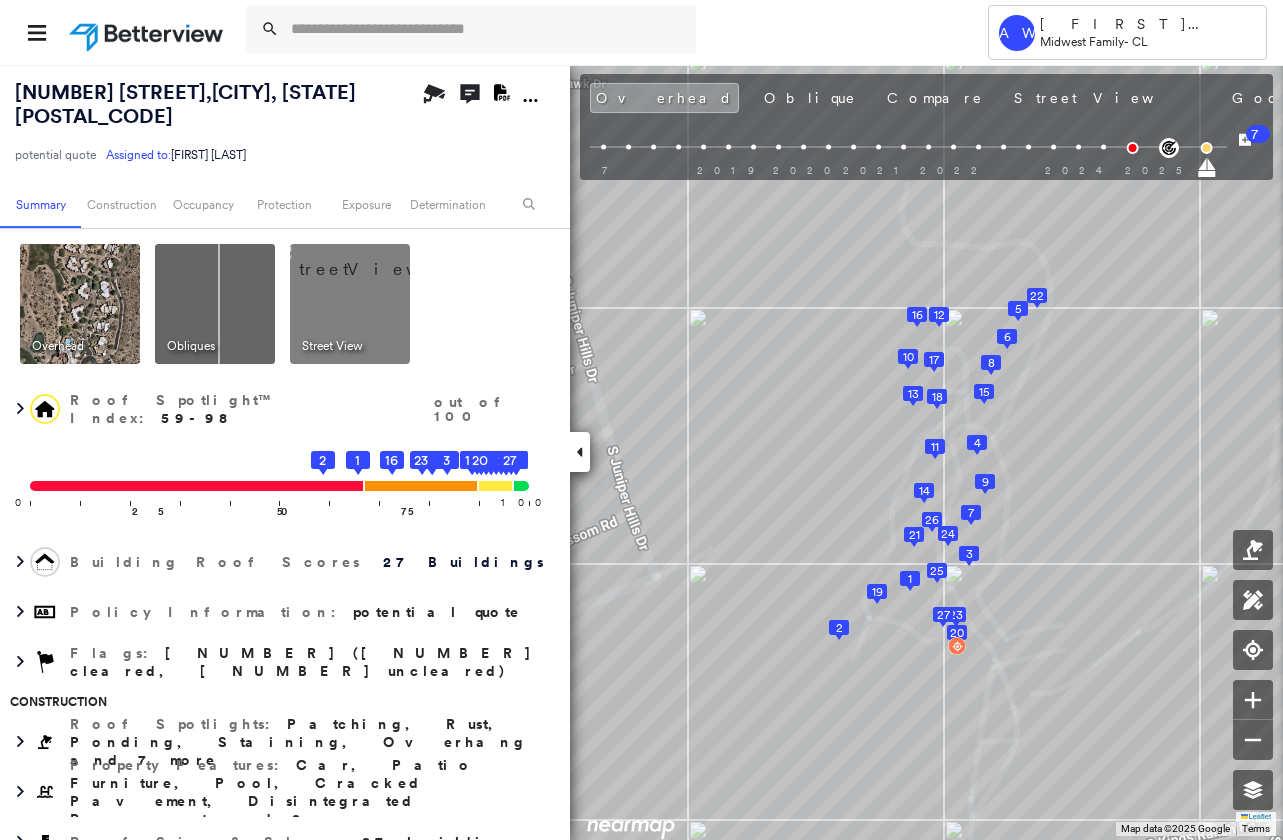 click 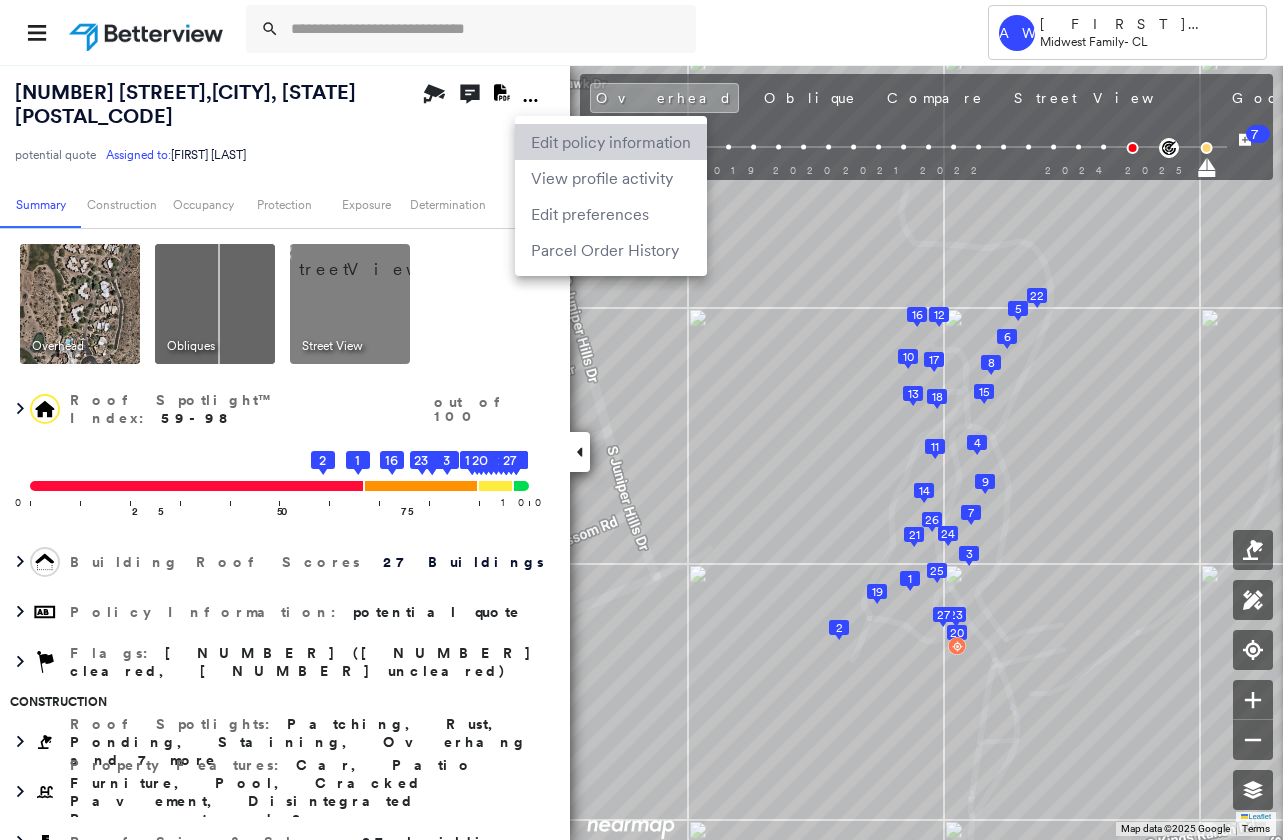 click on "Edit policy information" at bounding box center [611, 142] 